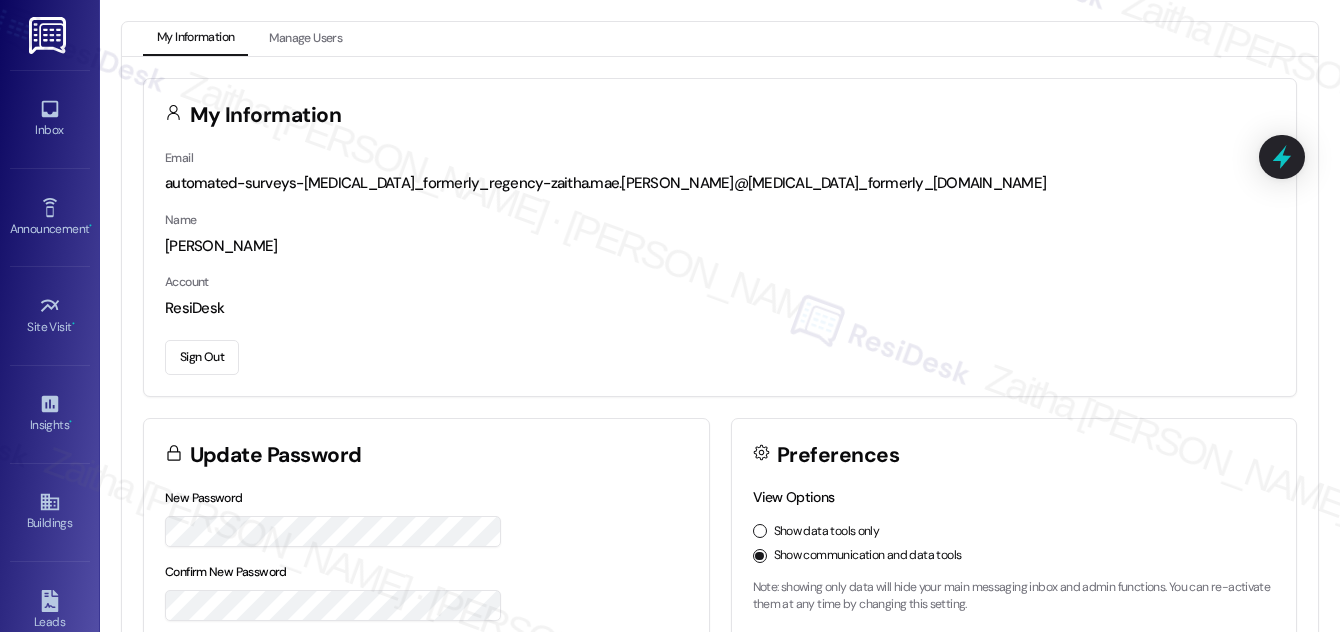 scroll, scrollTop: 0, scrollLeft: 0, axis: both 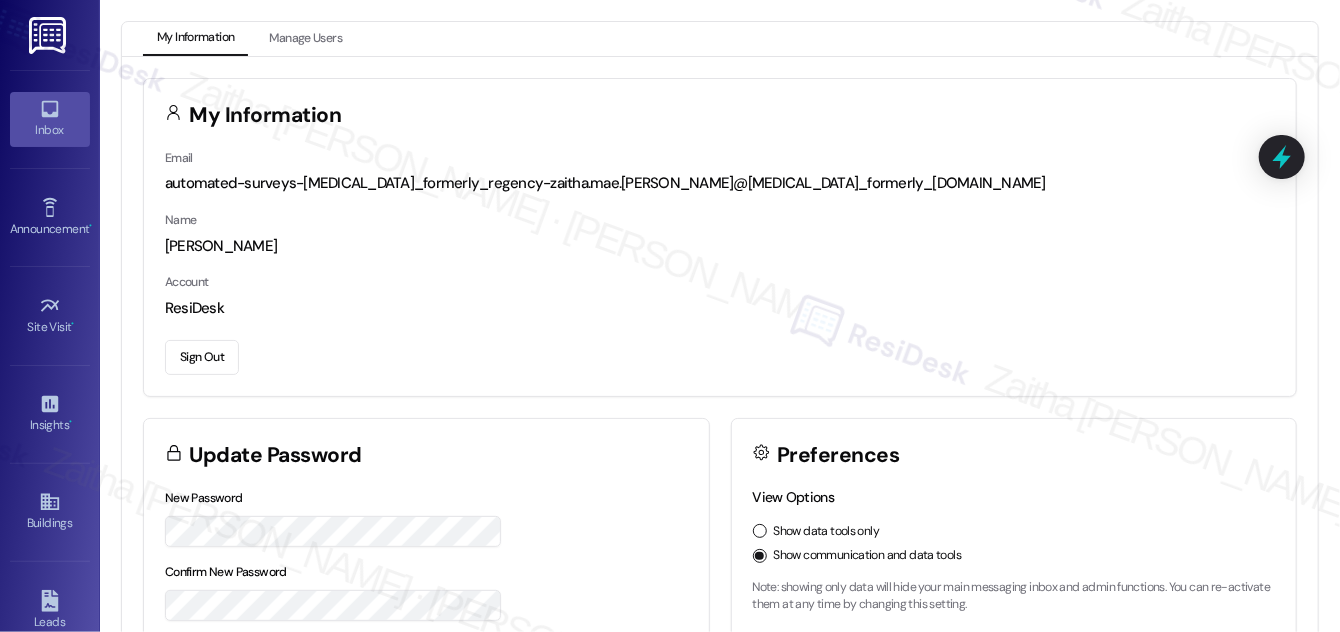 click on "Inbox" at bounding box center (50, 130) 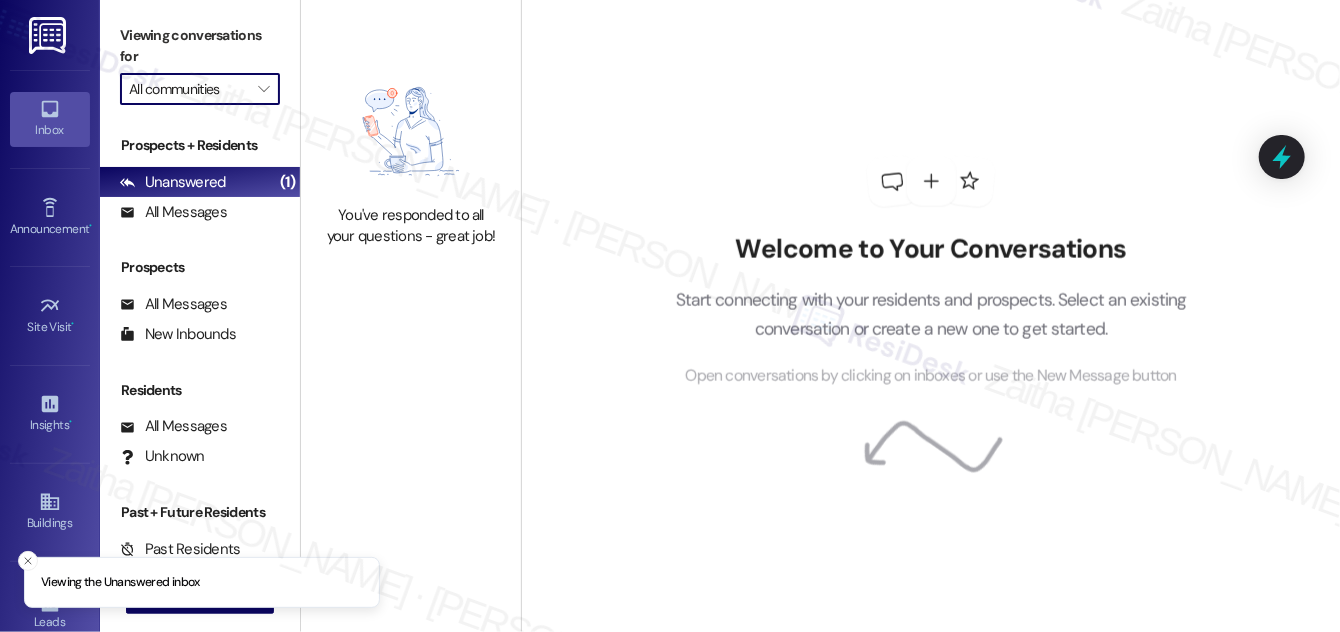 click on "All communities" at bounding box center [188, 89] 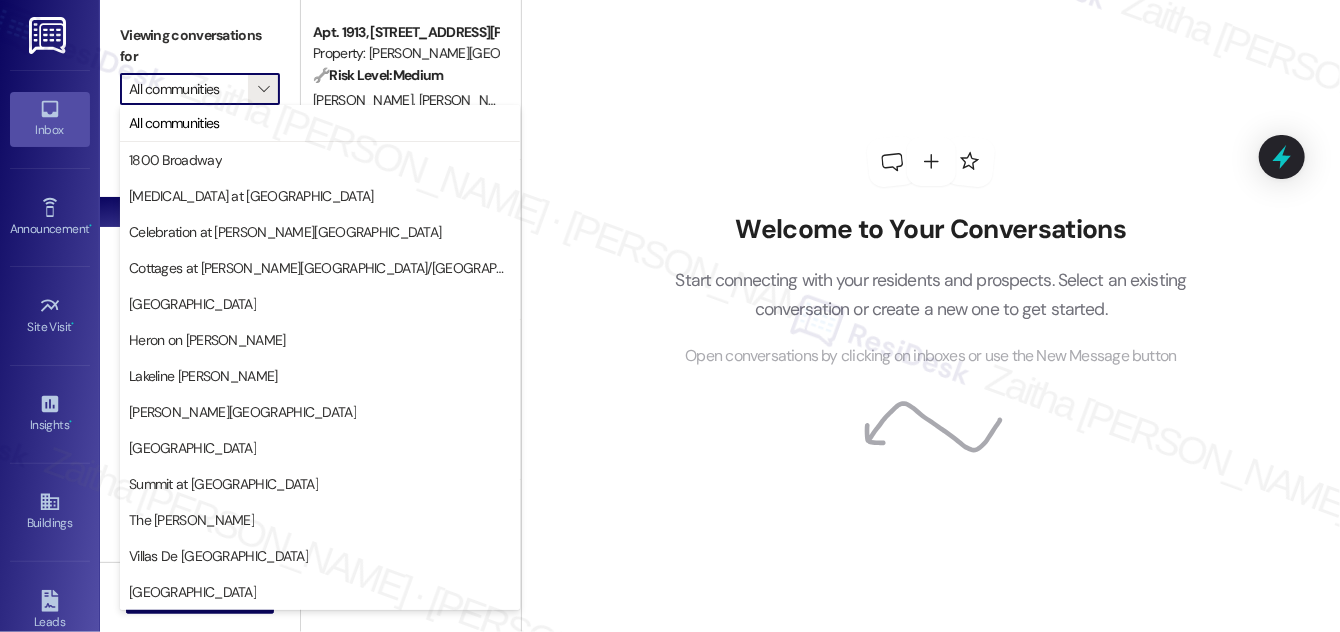 click on "Welcome to Your Conversations Start connecting with your residents and prospects. Select an existing conversation or create a new one to get started. Open conversations by clicking on inboxes or use the New Message button" at bounding box center [931, 253] 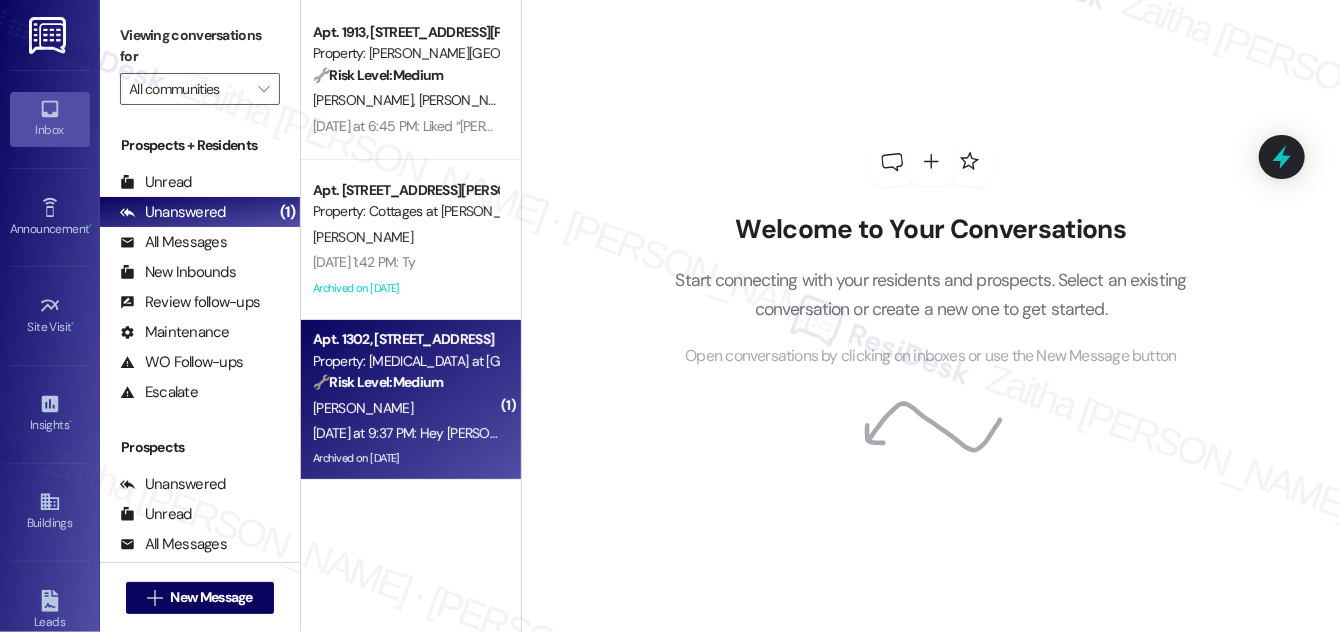 click on "[PERSON_NAME]" at bounding box center (405, 408) 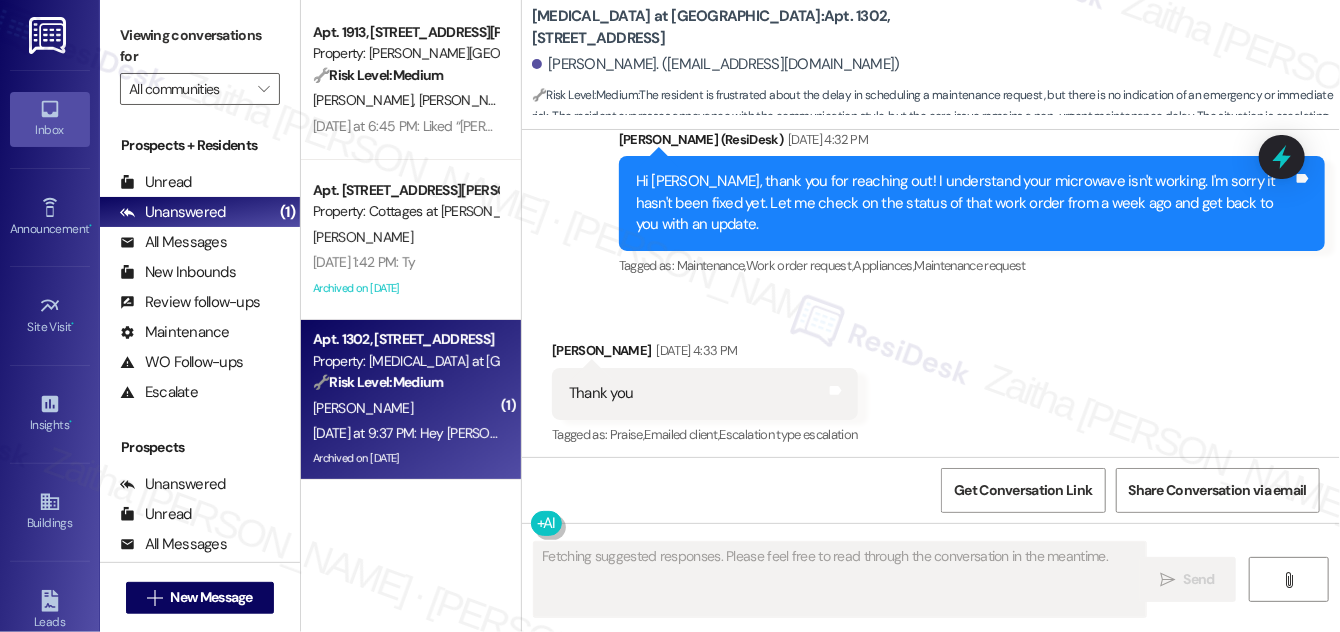 scroll, scrollTop: 24958, scrollLeft: 0, axis: vertical 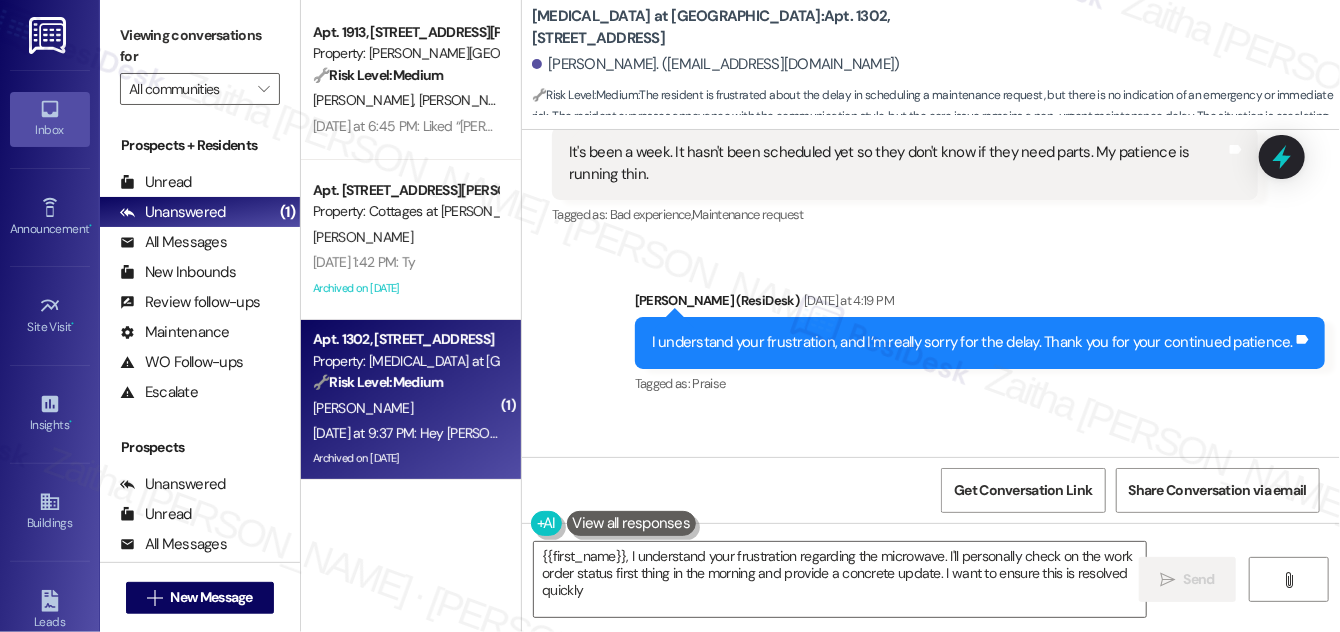 type on "{{first_name}}, I understand your frustration regarding the microwave. I'll personally check on the work order status first thing in the morning and provide a concrete update. I want to ensure this is resolved quickly." 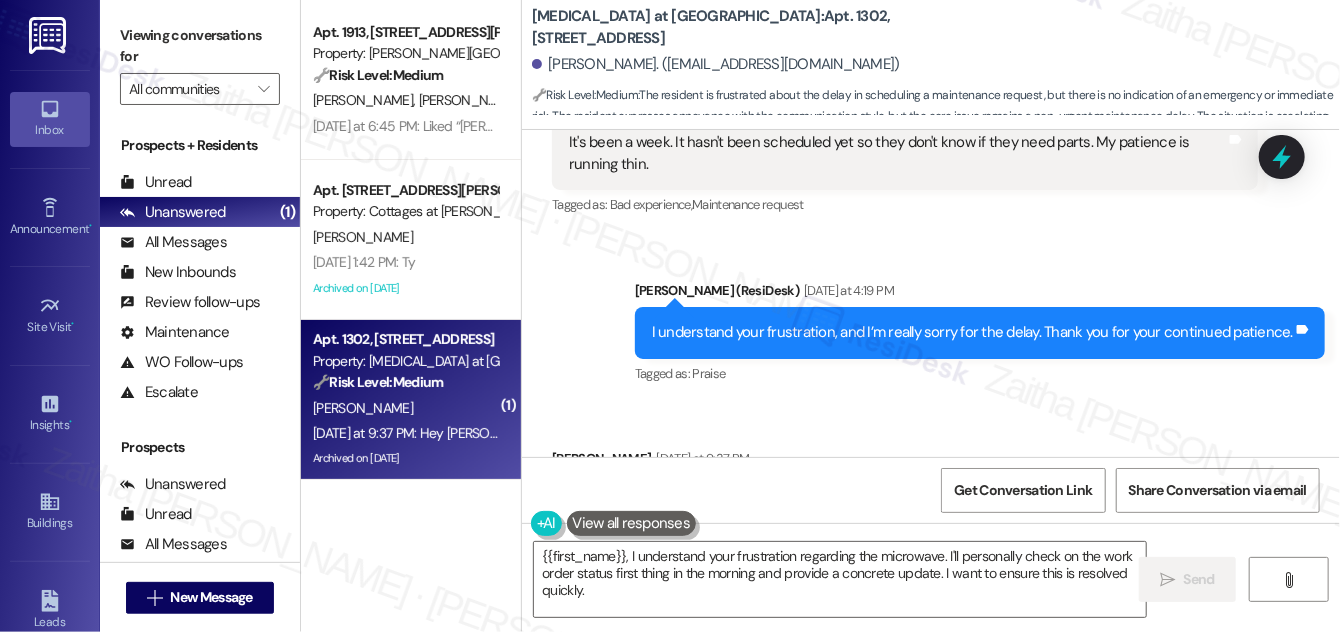 scroll, scrollTop: 25058, scrollLeft: 0, axis: vertical 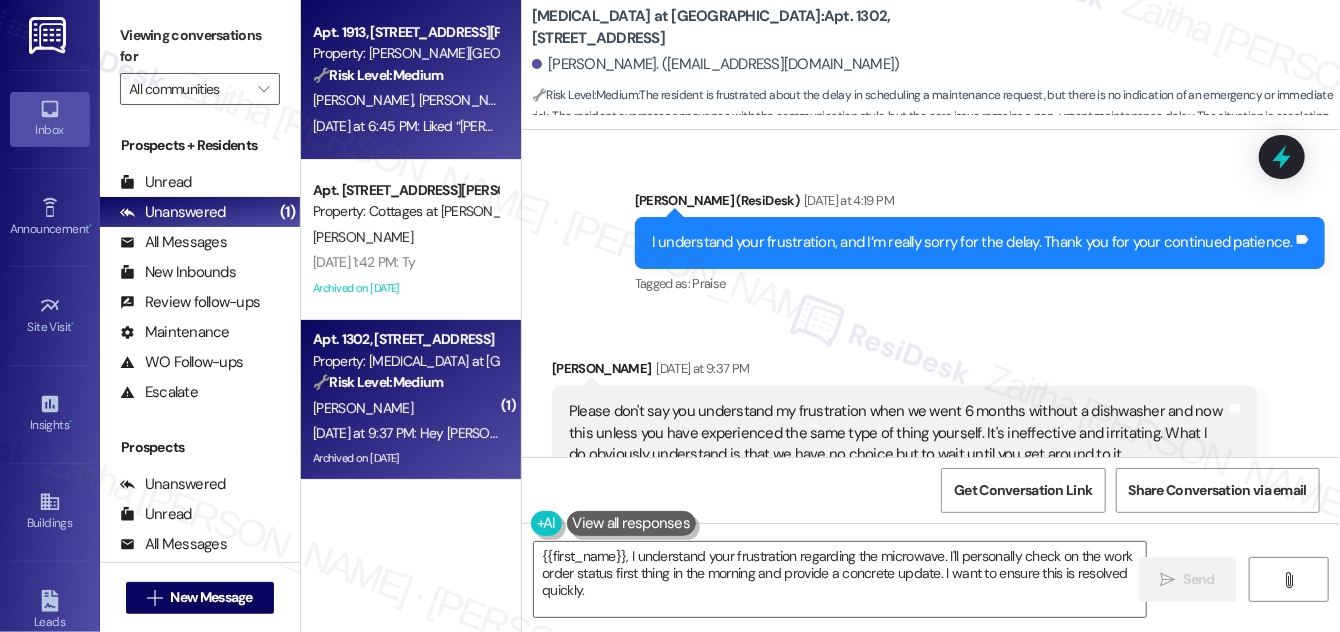 click on "Property: [PERSON_NAME][GEOGRAPHIC_DATA]" at bounding box center (405, 53) 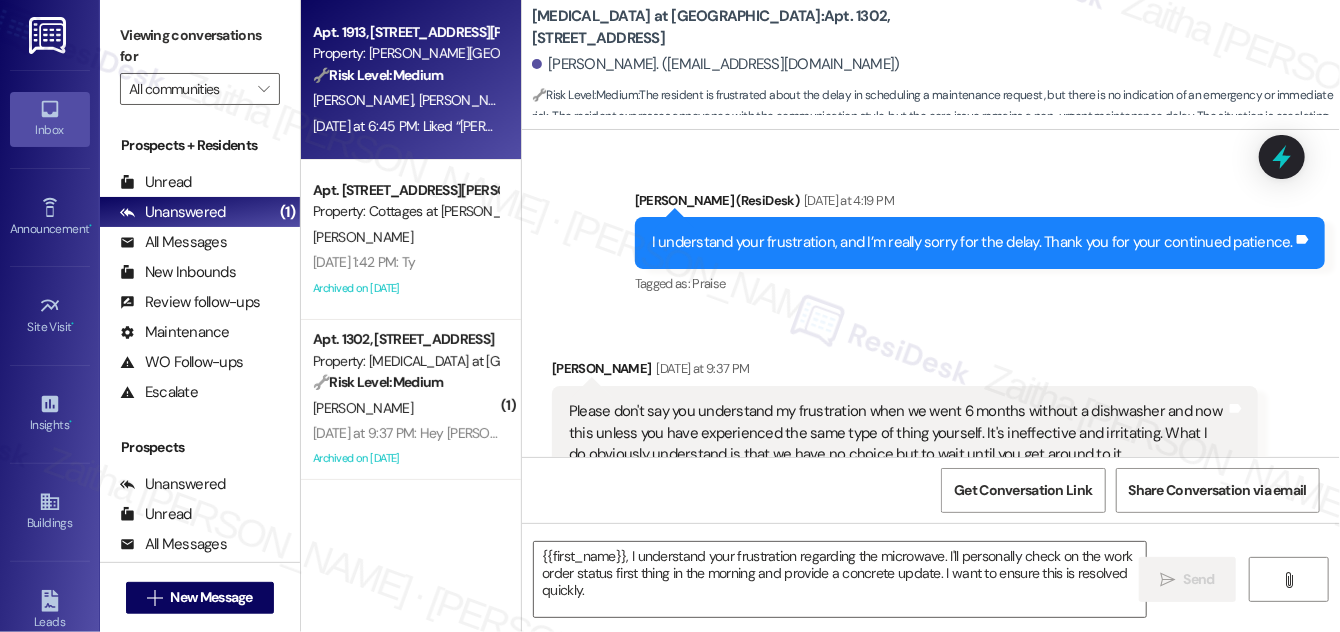 type on "Fetching suggested responses. Please feel free to read through the conversation in the meantime." 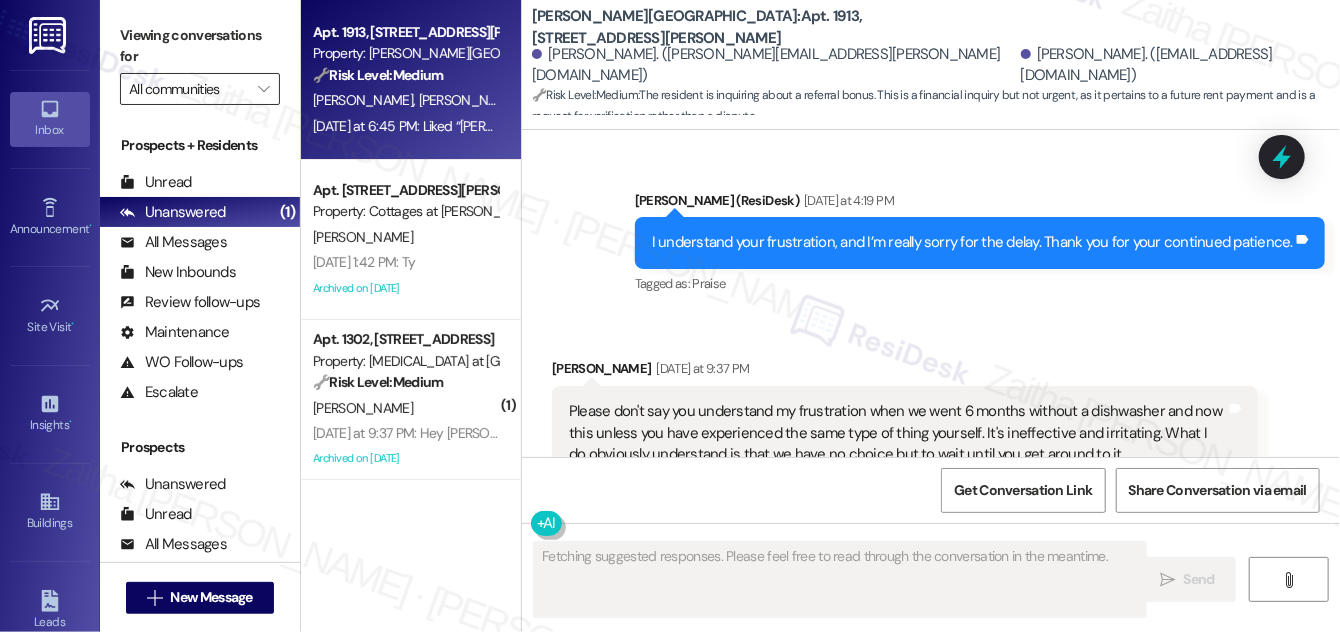 click on "All communities" at bounding box center (188, 89) 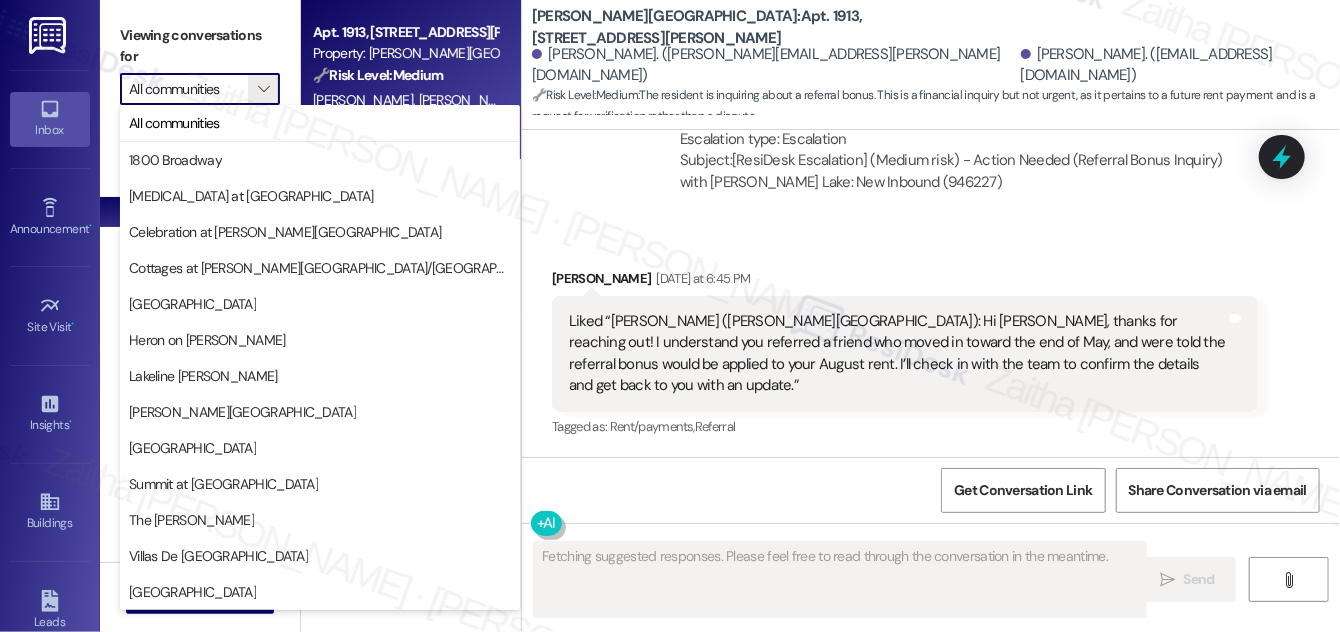 scroll, scrollTop: 9197, scrollLeft: 0, axis: vertical 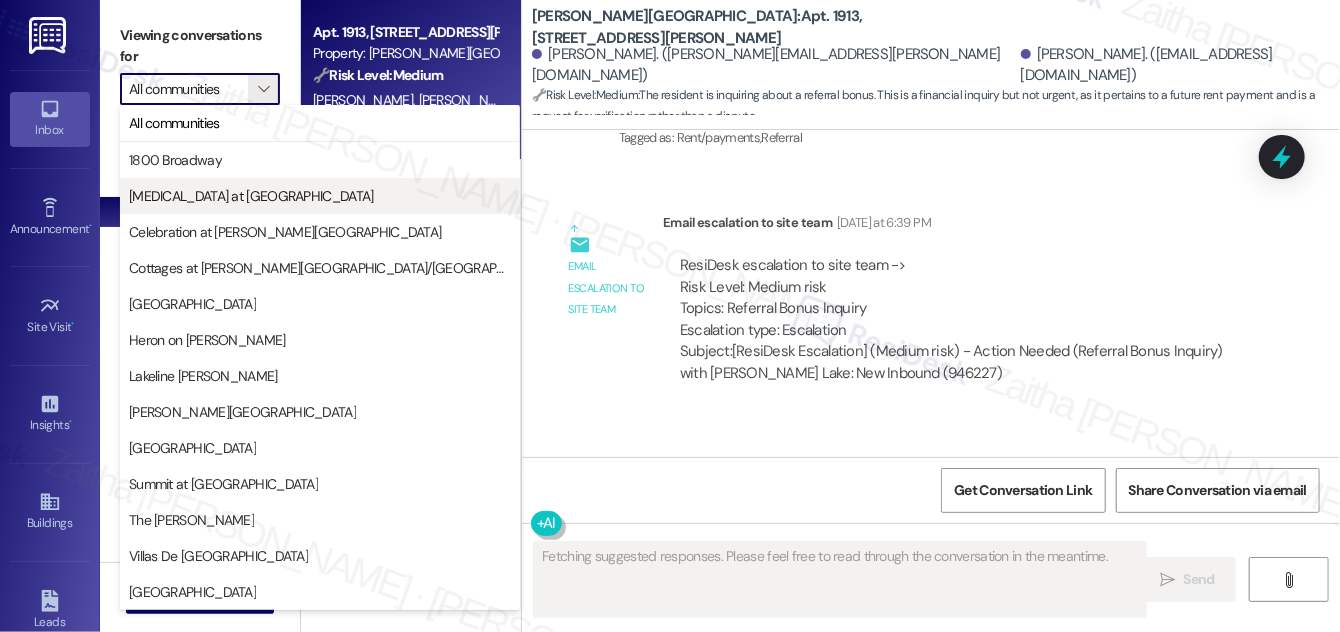 click on "[MEDICAL_DATA] at [GEOGRAPHIC_DATA]" at bounding box center [320, 196] 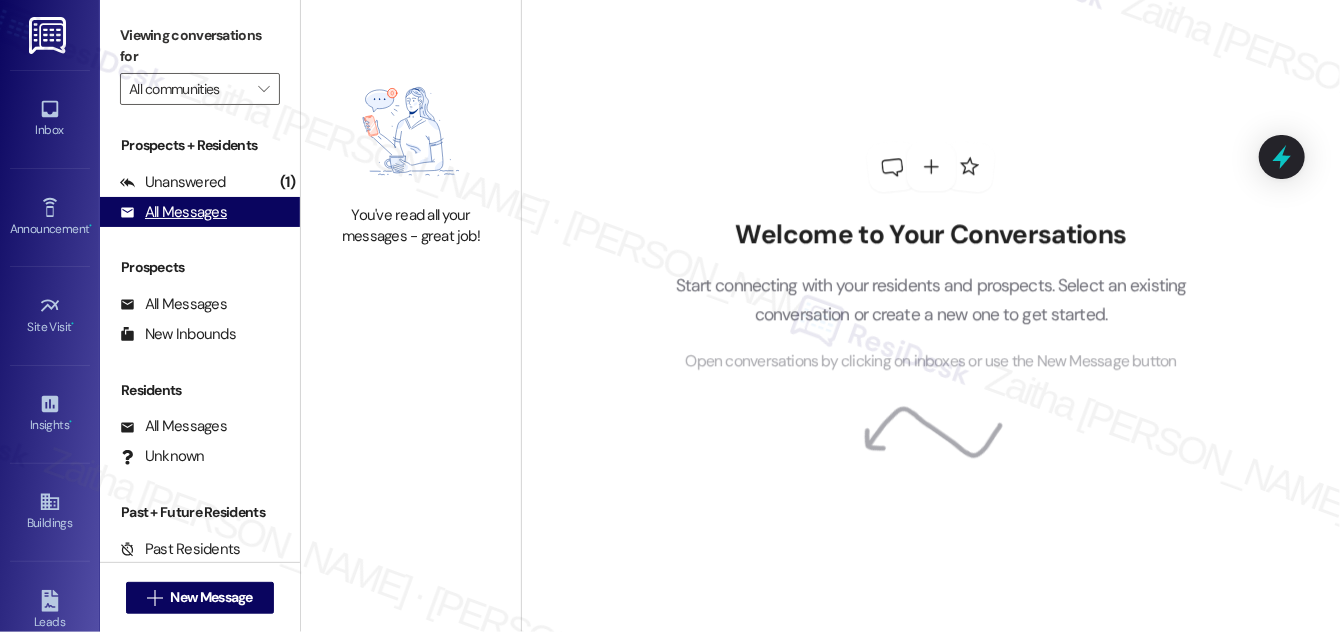 type on "[MEDICAL_DATA] at [GEOGRAPHIC_DATA]" 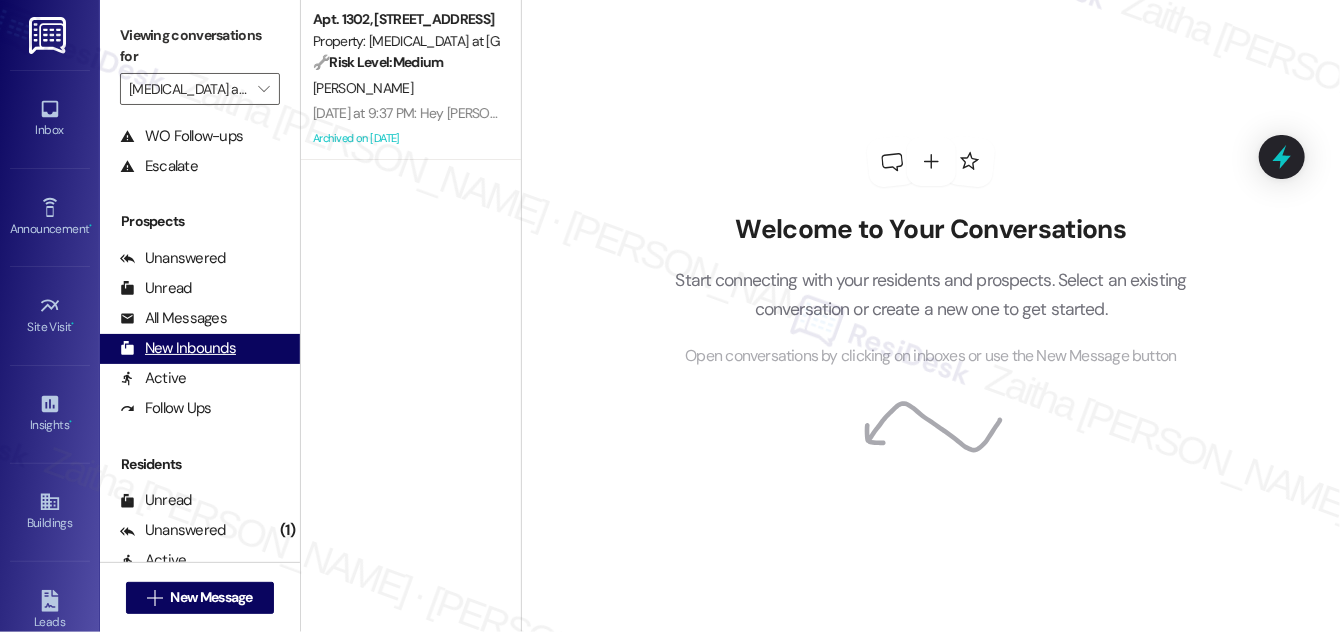 scroll, scrollTop: 272, scrollLeft: 0, axis: vertical 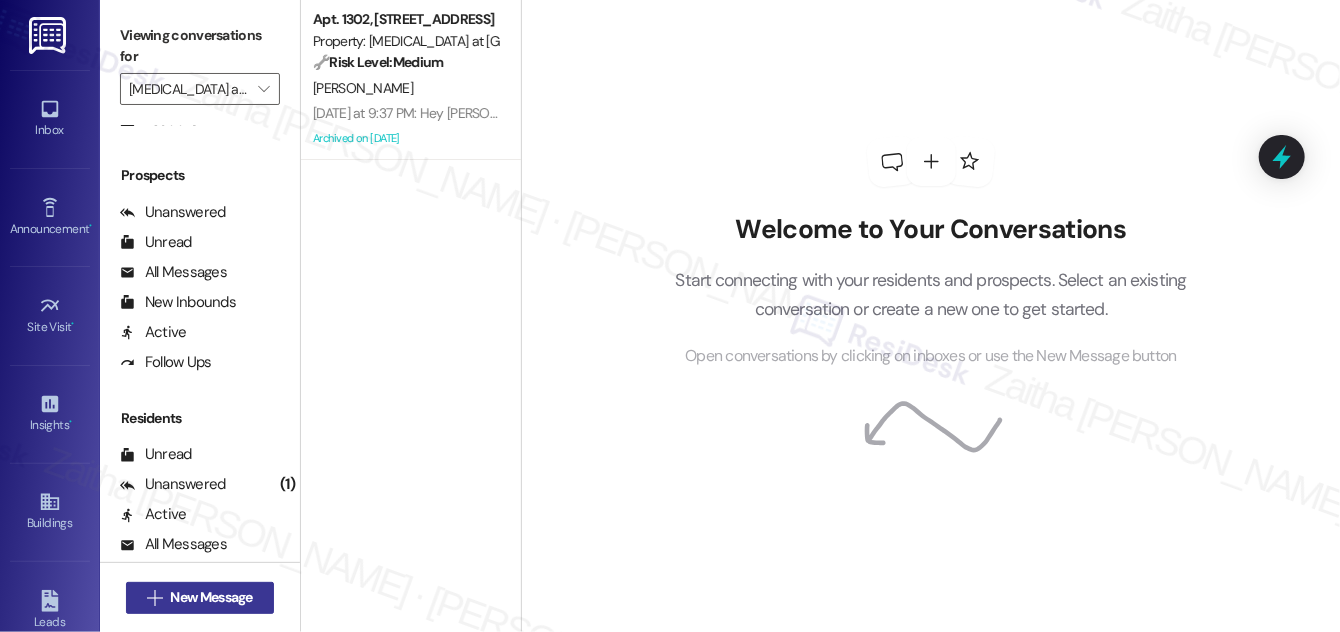 click on "New Message" at bounding box center [212, 597] 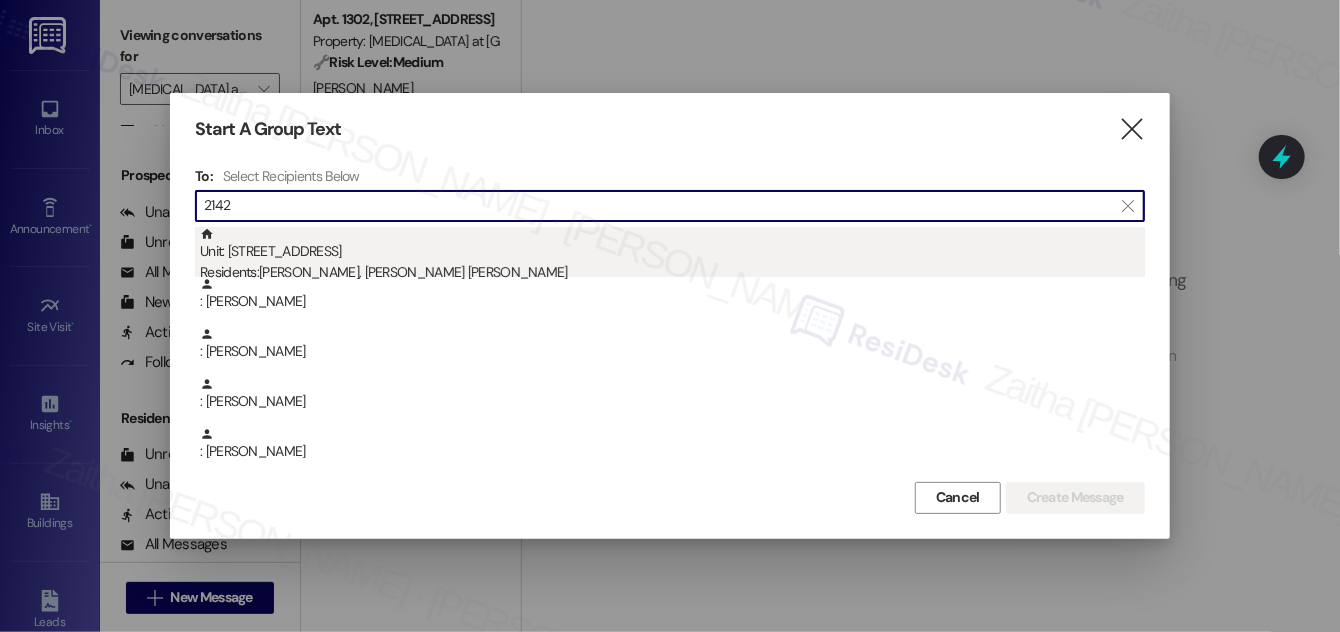 type on "2142" 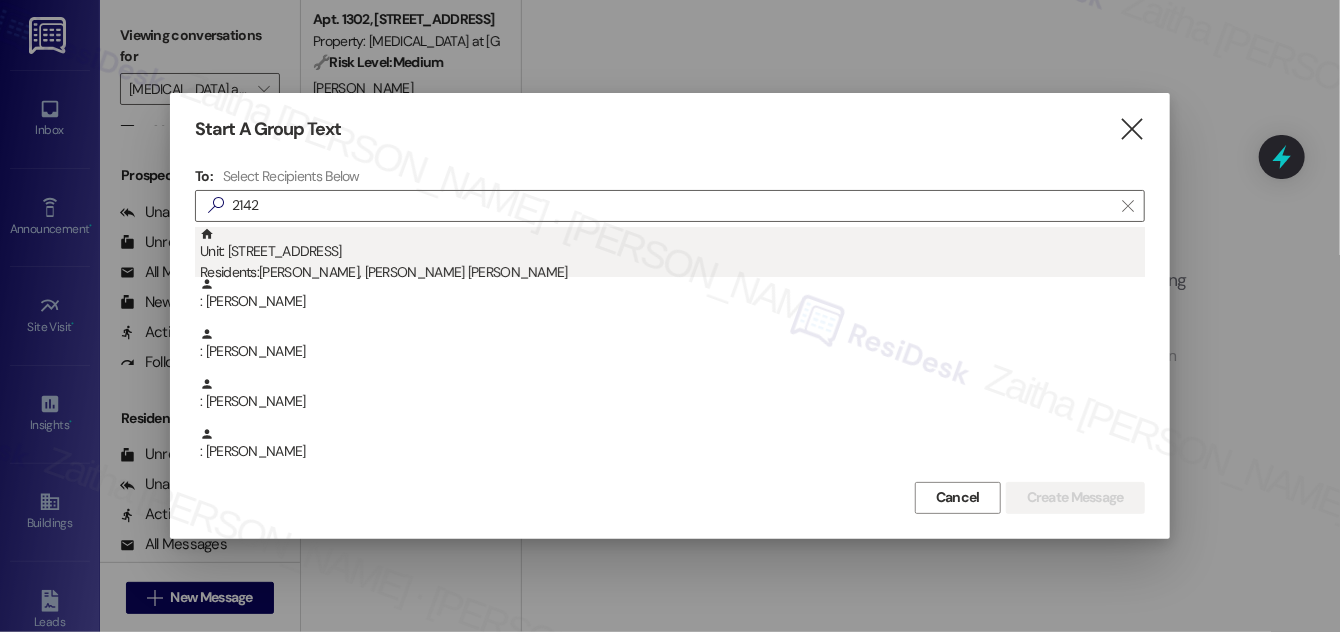click on "Unit: [STREET_ADDRESS] Residents:  [PERSON_NAME], [PERSON_NAME] [PERSON_NAME]" at bounding box center (672, 255) 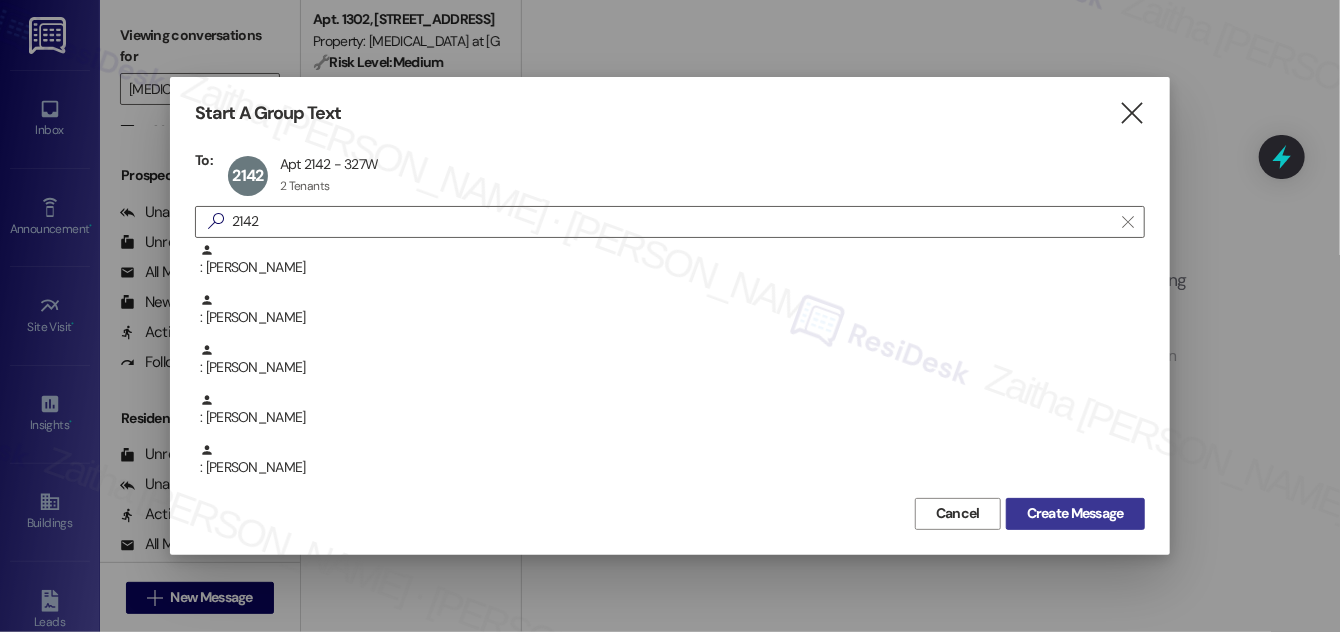 click on "Create Message" at bounding box center [1075, 513] 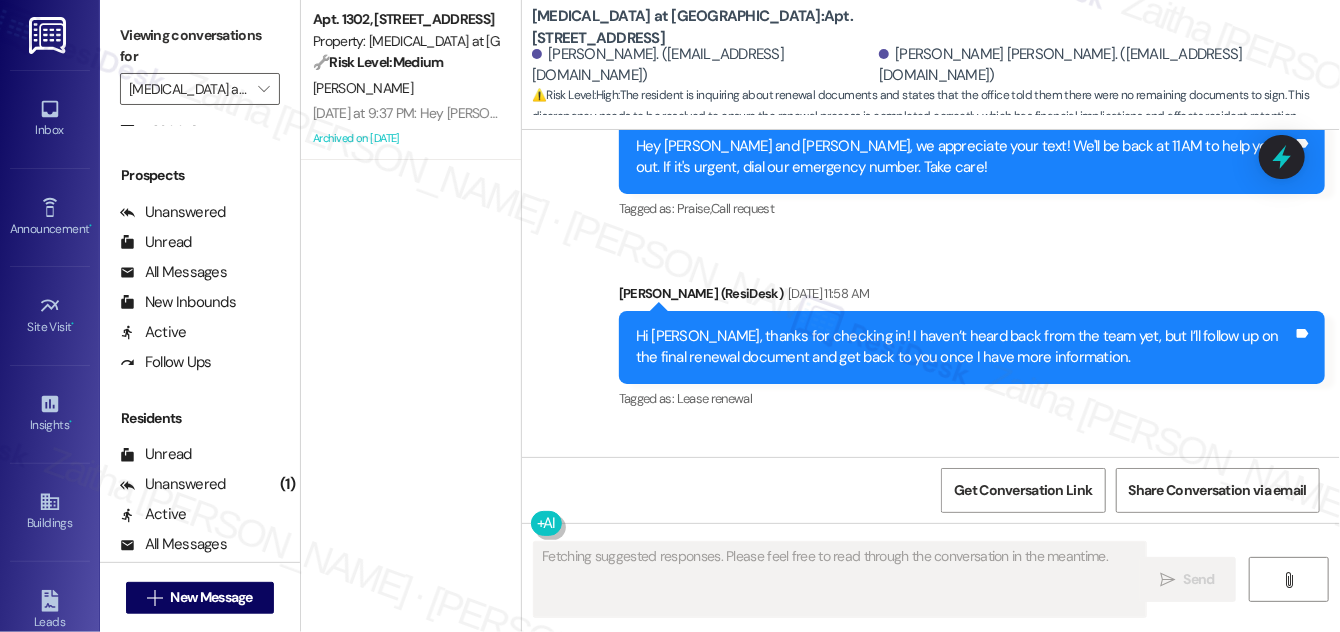 scroll, scrollTop: 1747, scrollLeft: 0, axis: vertical 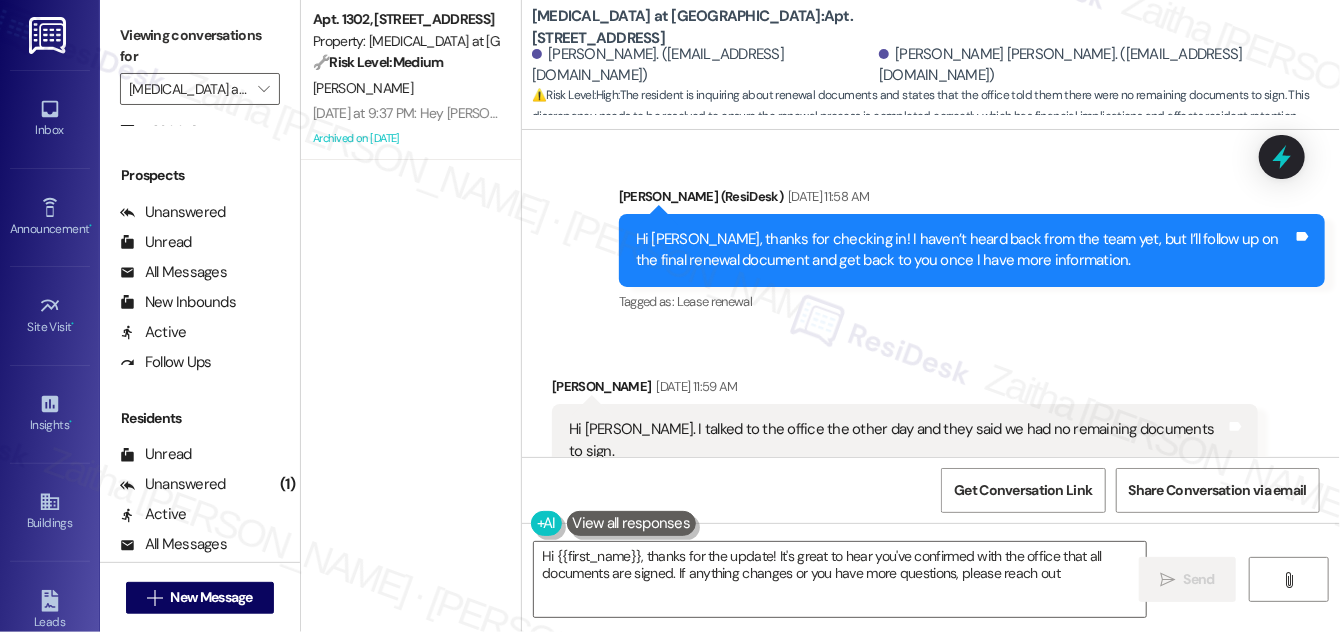 type on "Hi {{first_name}}, thanks for the update! It's great to hear you've confirmed with the office that all documents are signed. If anything changes or you have more questions, please reach out!" 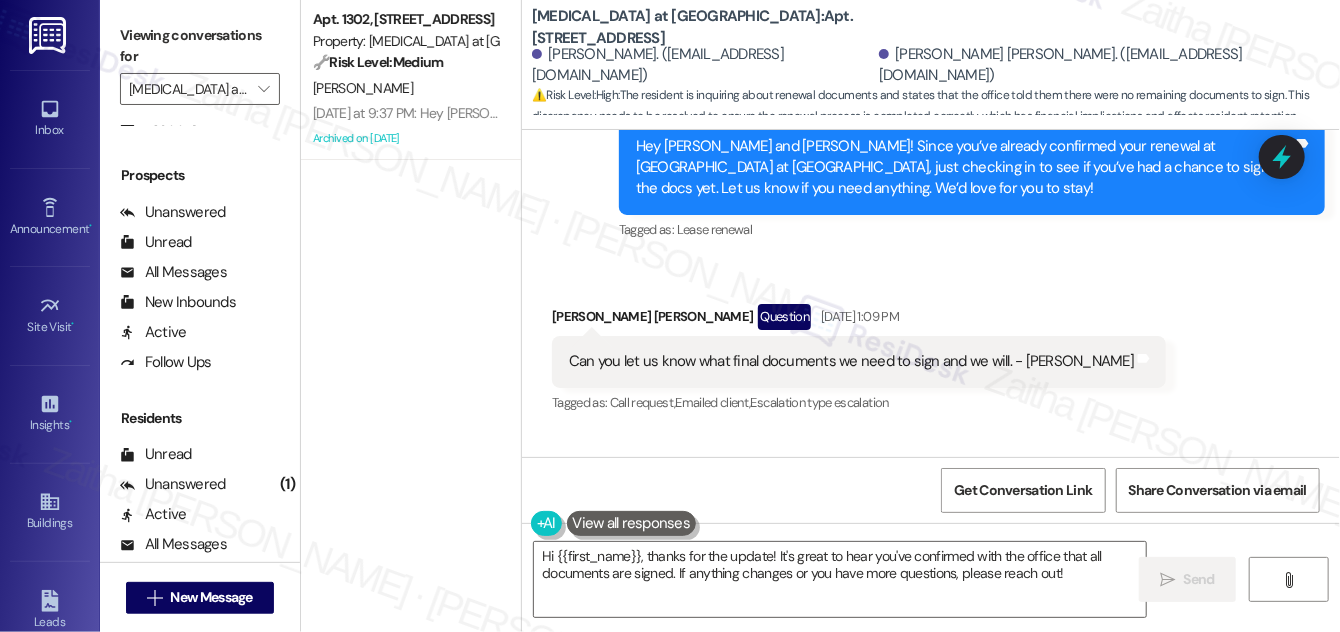 scroll, scrollTop: 528, scrollLeft: 0, axis: vertical 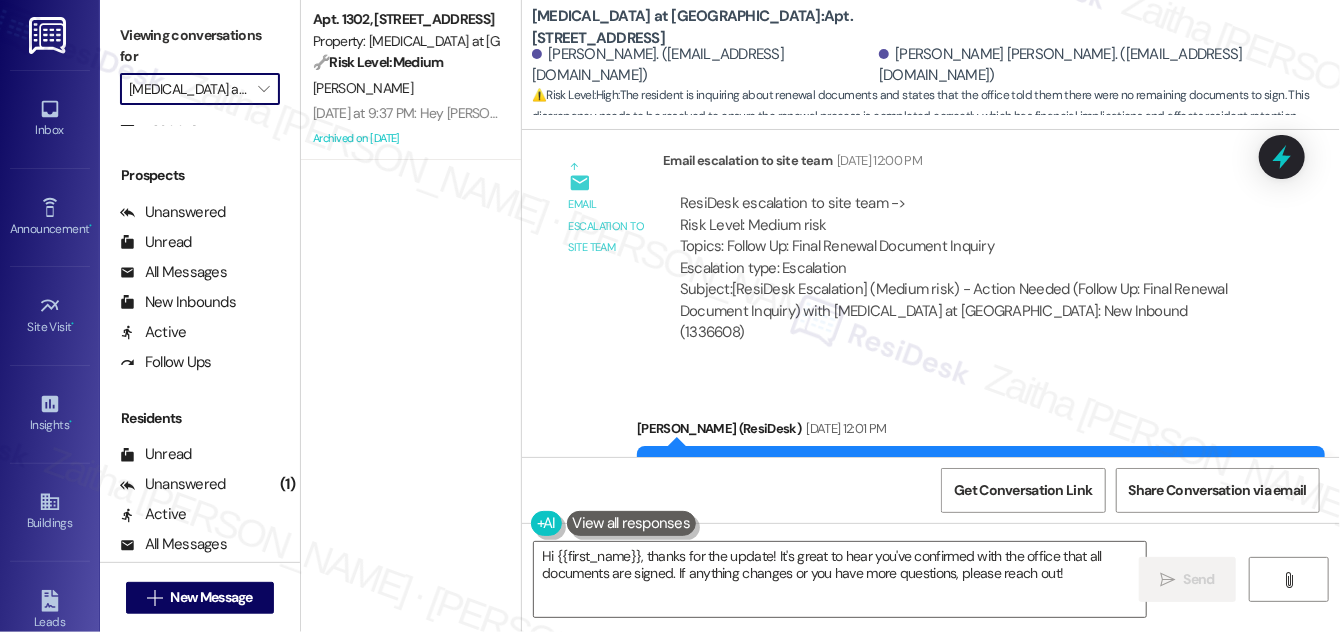 click on "[MEDICAL_DATA] at [GEOGRAPHIC_DATA]" at bounding box center (188, 89) 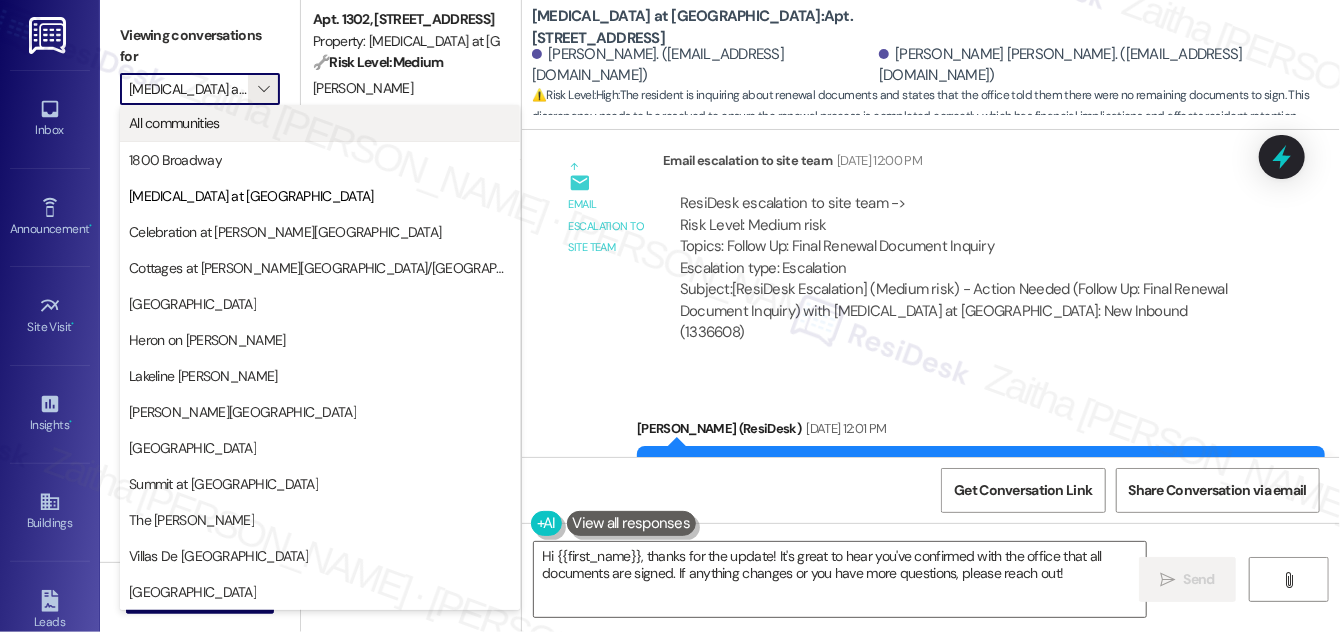 click on "All communities" at bounding box center [174, 123] 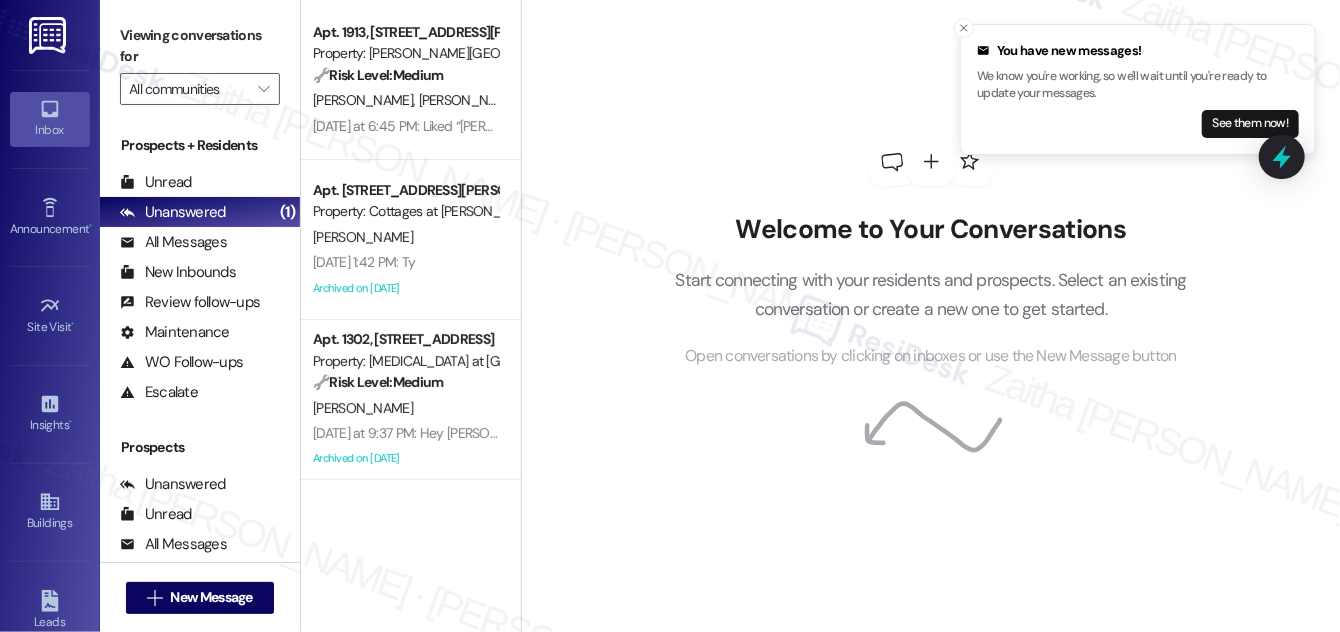 click on "🔧  Risk Level:  Medium The resident is inquiring about a referral bonus. This is a financial inquiry but not urgent, as it pertains to a future rent payment and is a request for verification rather than a dispute." at bounding box center (405, 75) 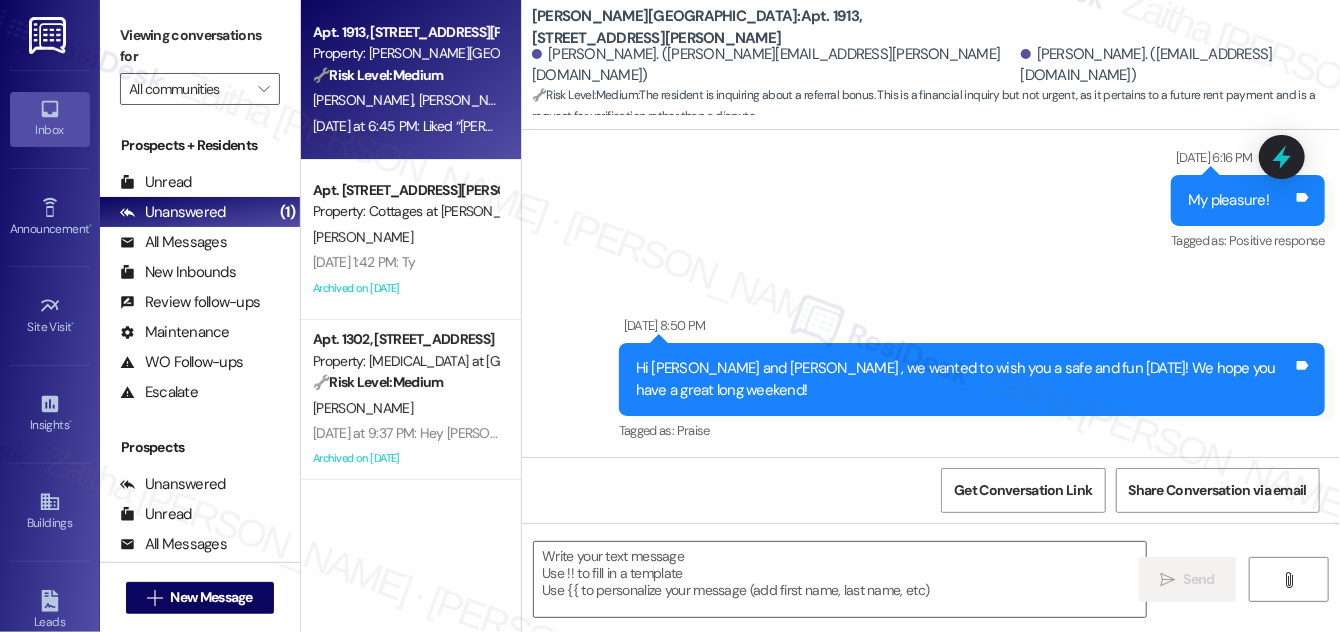 type on "Fetching suggested responses. Please feel free to read through the conversation in the meantime." 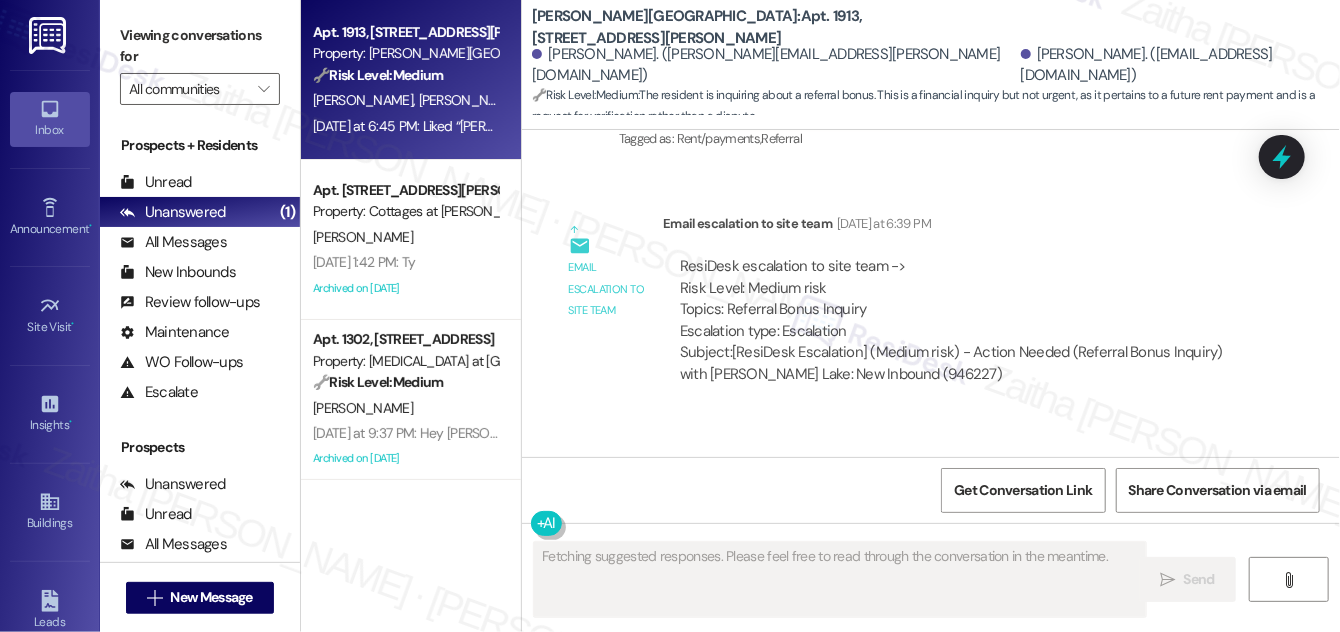 scroll, scrollTop: 9197, scrollLeft: 0, axis: vertical 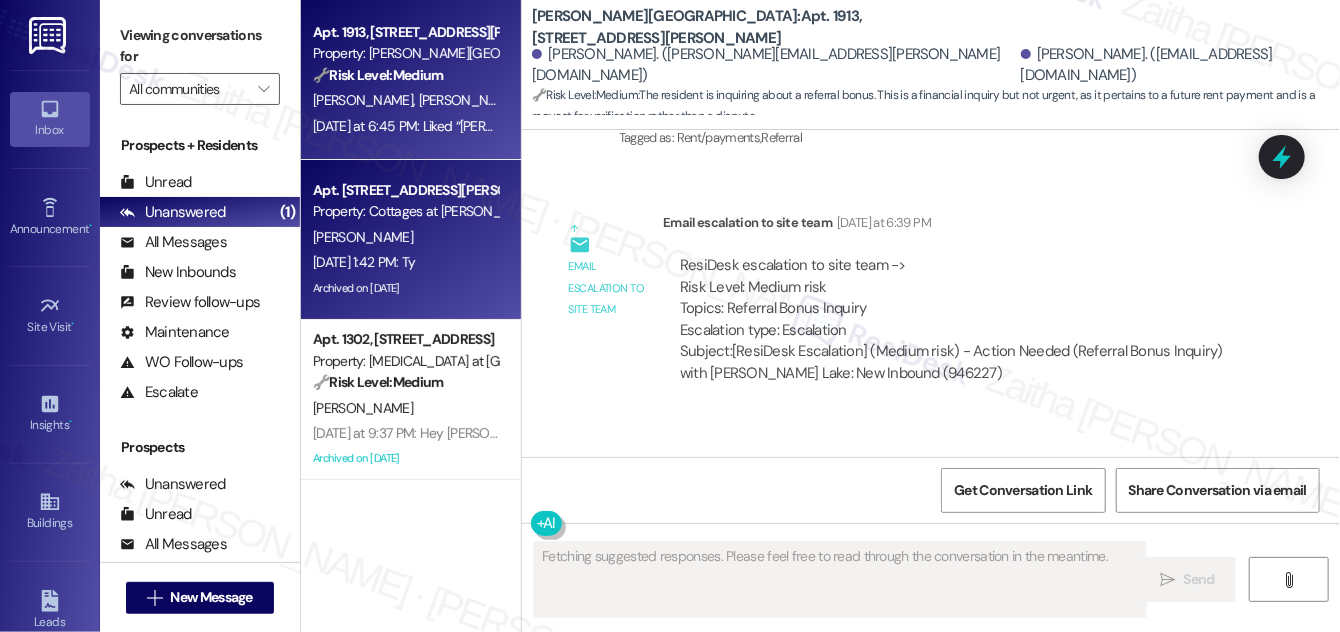 click on "[PERSON_NAME]" at bounding box center [405, 237] 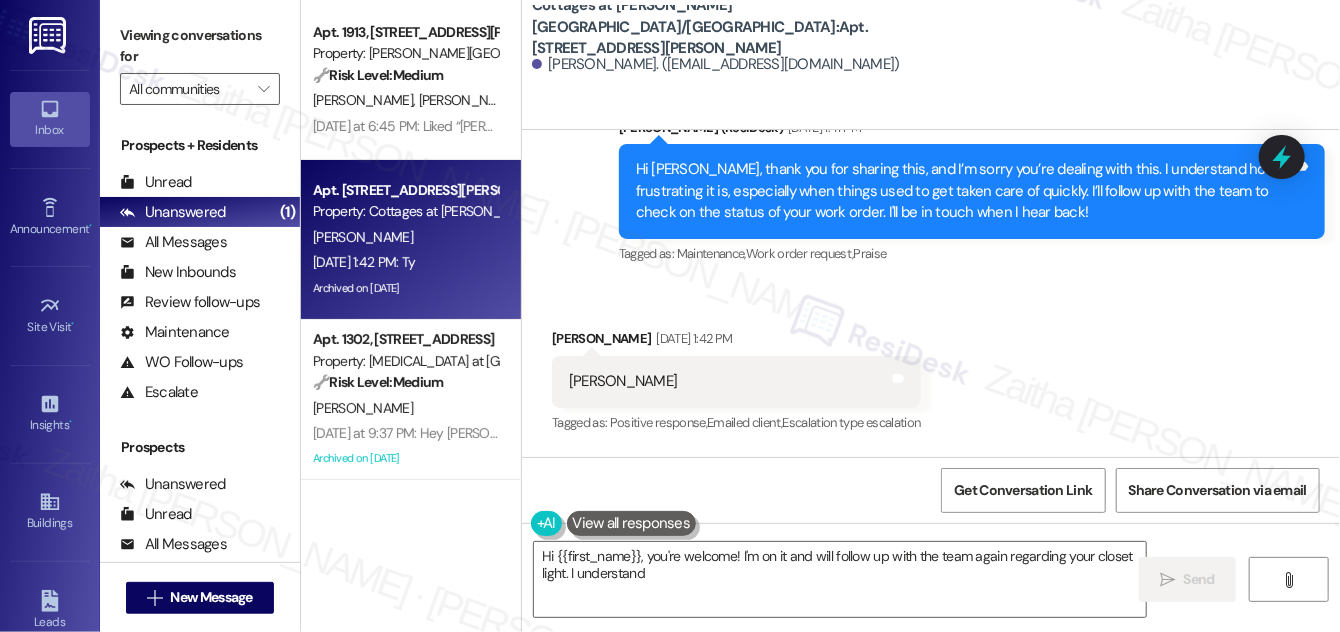 scroll, scrollTop: 28844, scrollLeft: 0, axis: vertical 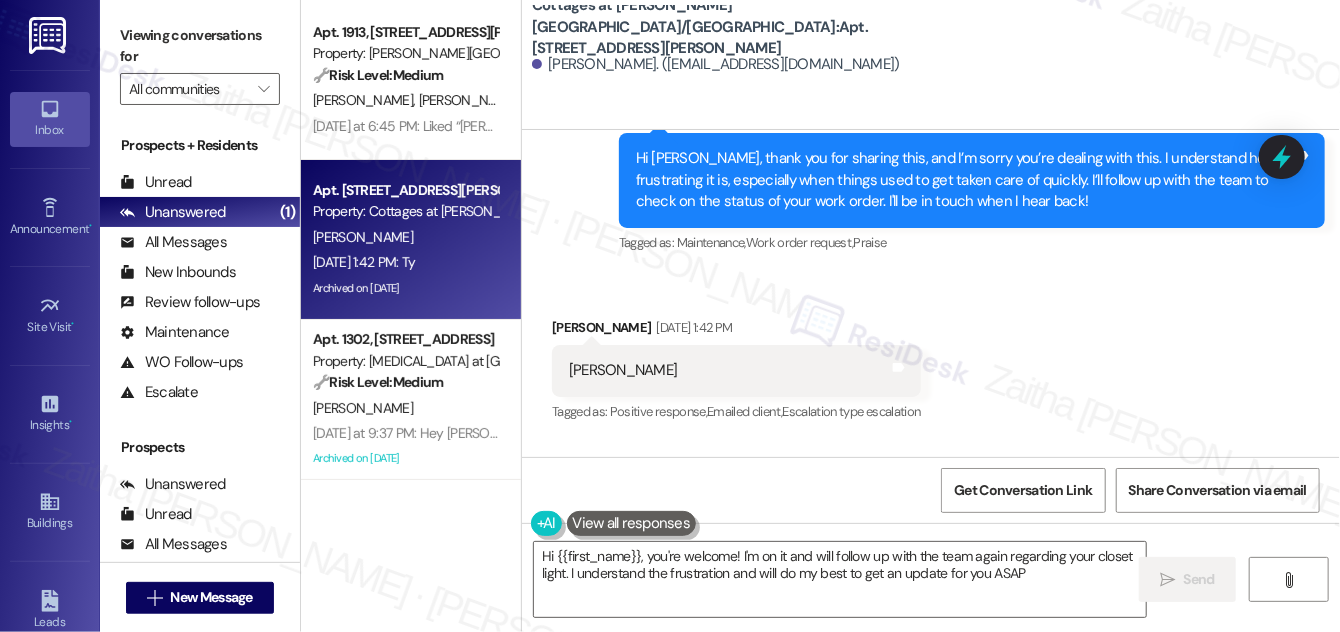 type on "Hi {{first_name}}, you're welcome! I'm on it and will follow up with the team again regarding your closet light. I understand the frustration and will do my best to get an update for you ASAP." 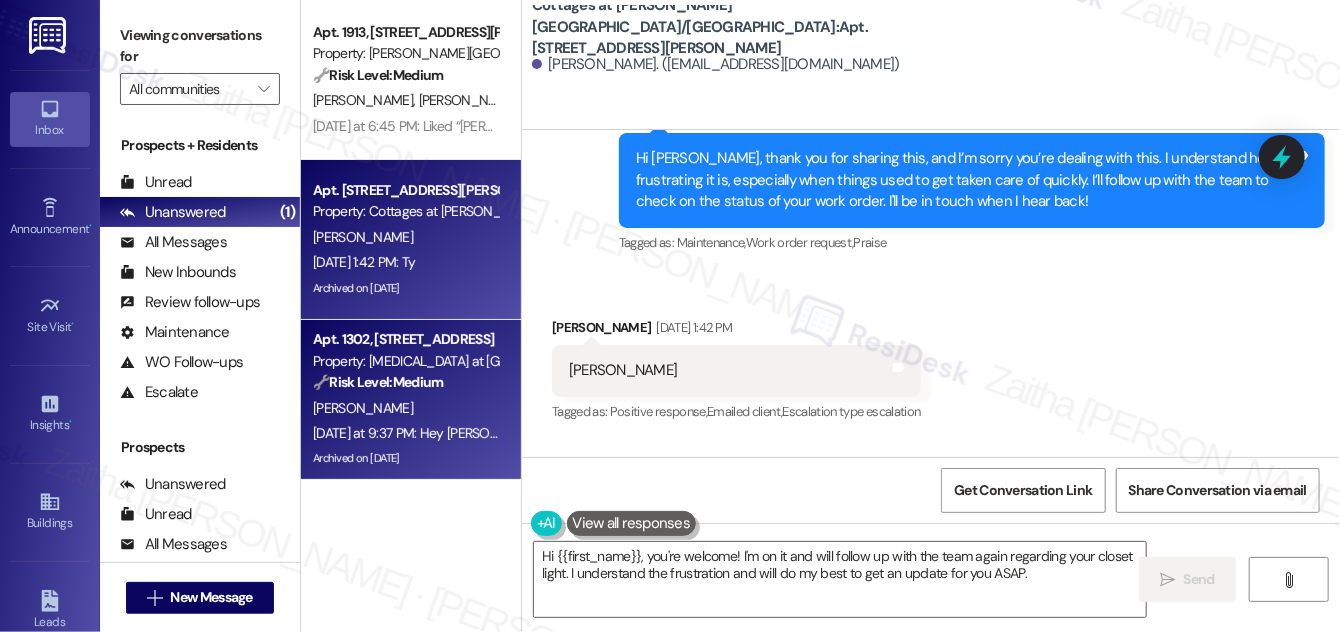 click on "[PERSON_NAME]" at bounding box center (405, 408) 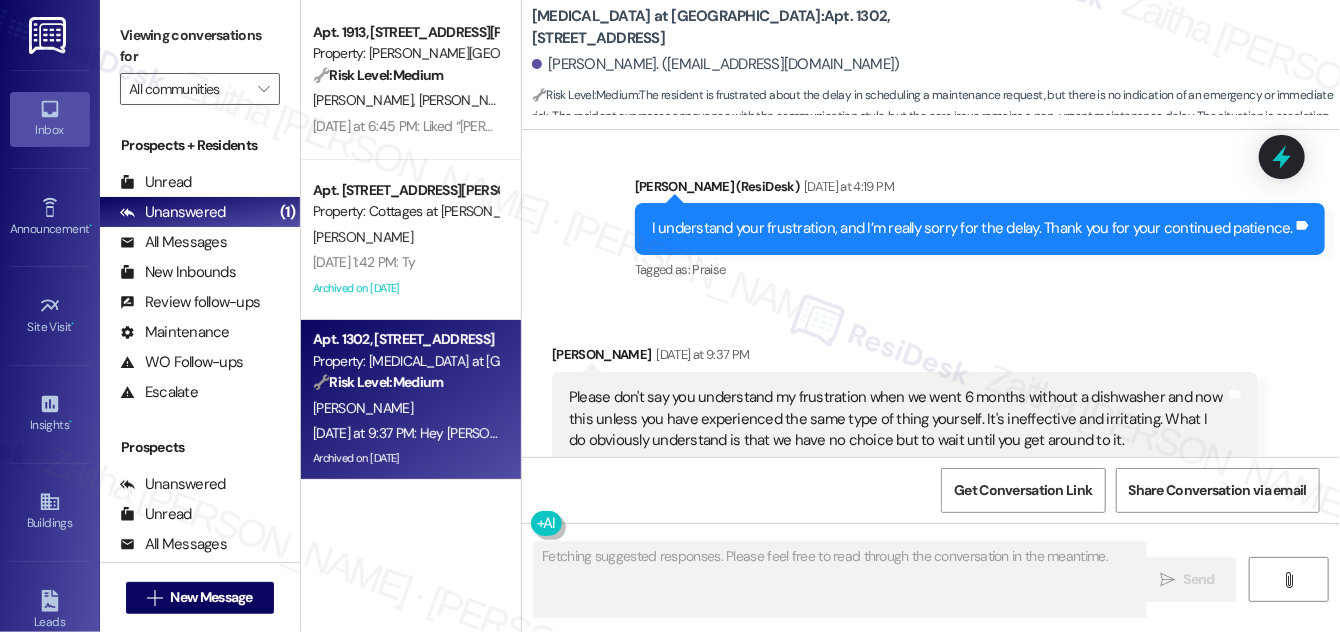 scroll, scrollTop: 25149, scrollLeft: 0, axis: vertical 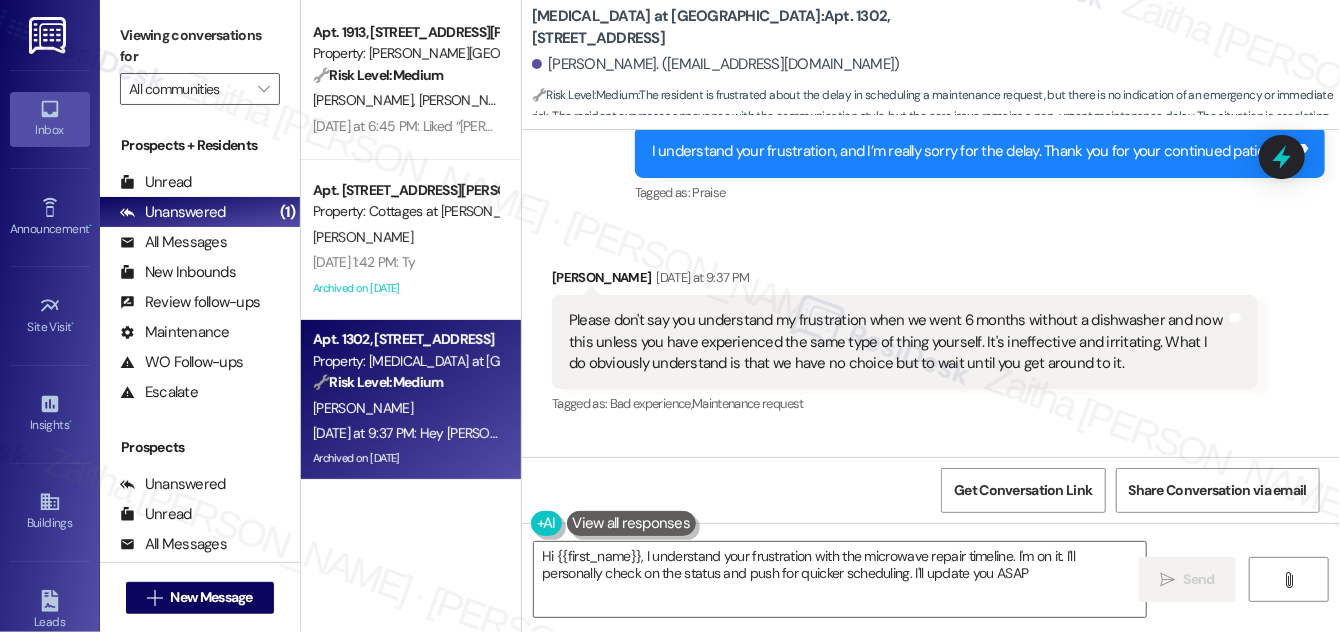 type on "Hi {{first_name}}, I understand your frustration with the microwave repair timeline. I'm on it. I'll personally check on the status and push for quicker scheduling. I'll update you ASAP." 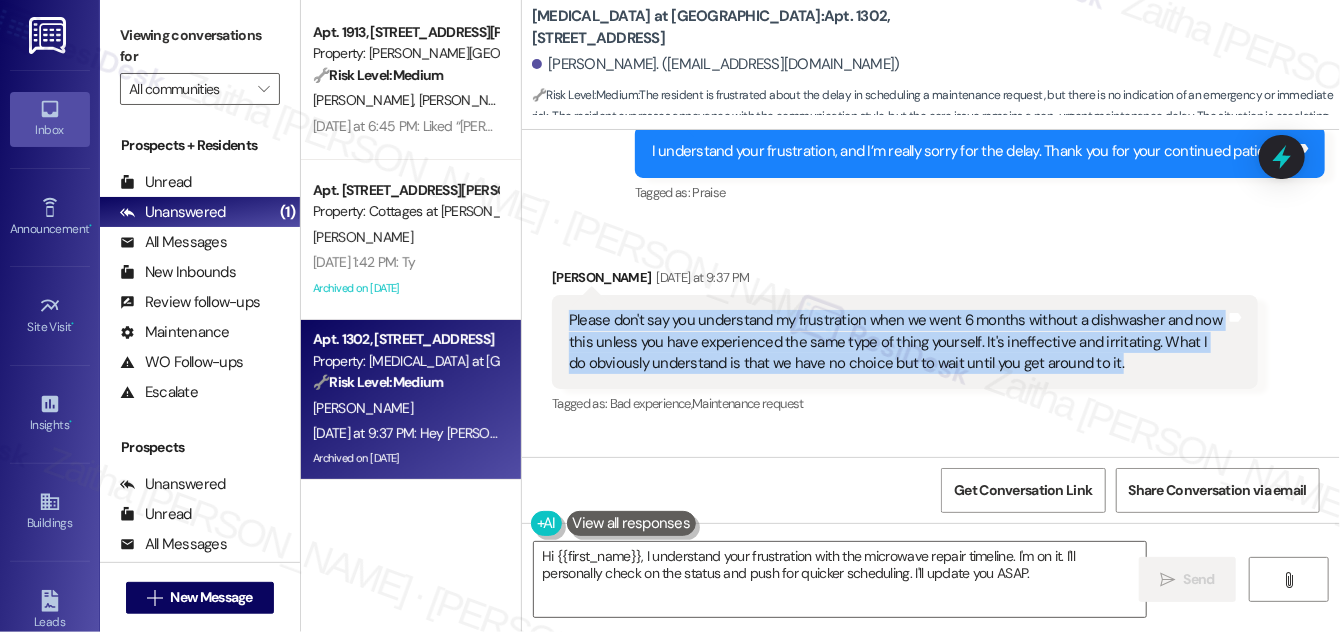 drag, startPoint x: 568, startPoint y: 154, endPoint x: 1120, endPoint y: 206, distance: 554.44385 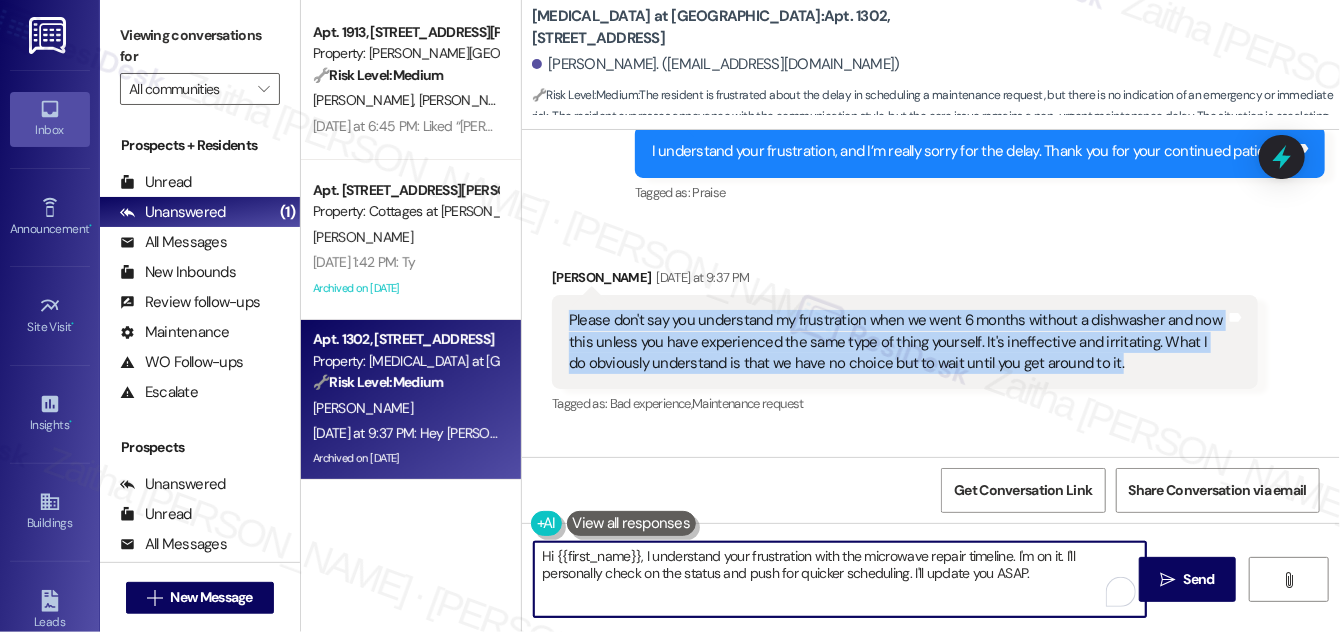 click on "Hi {{first_name}}, I understand your frustration with the microwave repair timeline. I'm on it. I'll personally check on the status and push for quicker scheduling. I'll update you ASAP." at bounding box center [840, 579] 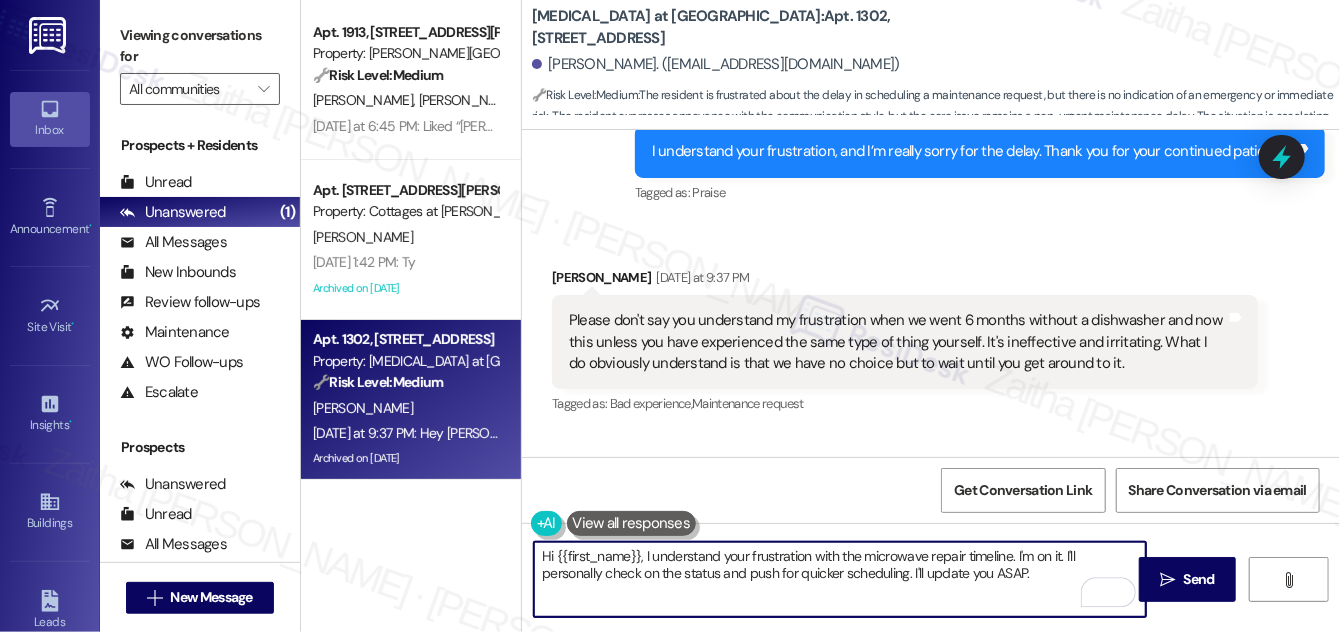drag, startPoint x: 541, startPoint y: 556, endPoint x: 1053, endPoint y: 586, distance: 512.8782 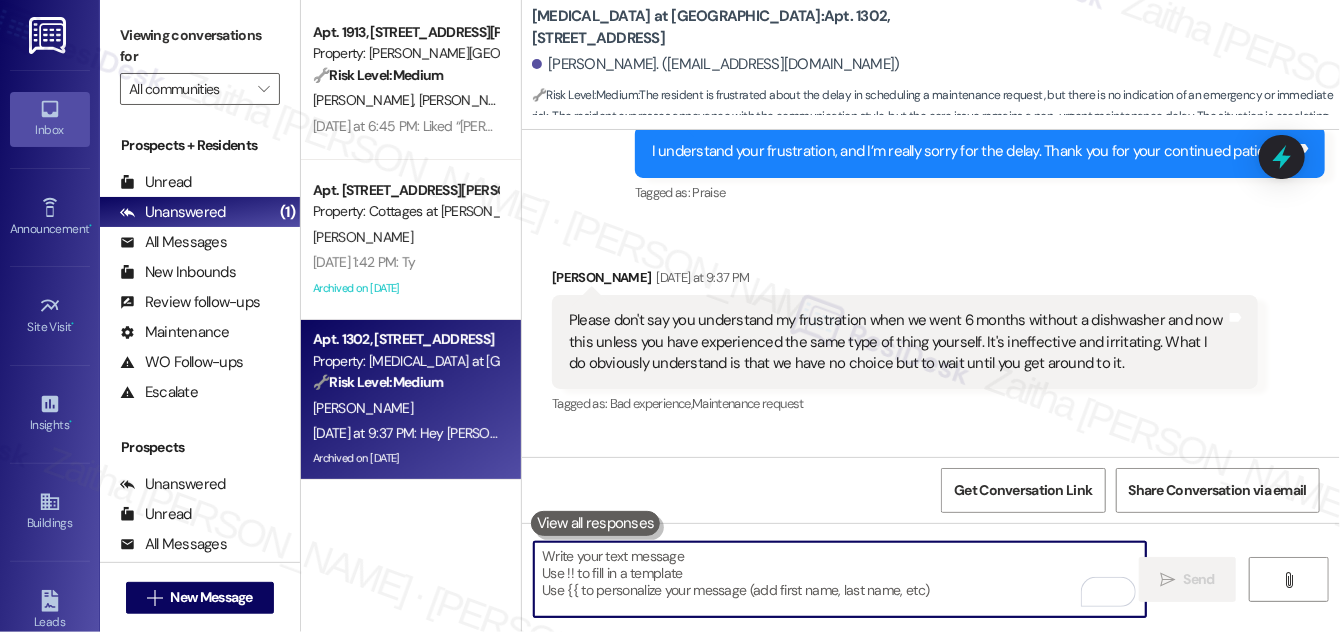 paste on "I hear your frustration, and you're absolutely right—it’s not acceptable to have gone so long without a functioning dishwasher, and now facing another issue is understandably upsetting. I won’t try to minimize what you’ve experienced. I’m following up with the team to get a clear update and will do what I can to help move things forward. I’ll keep you posted as soon as I have more information." 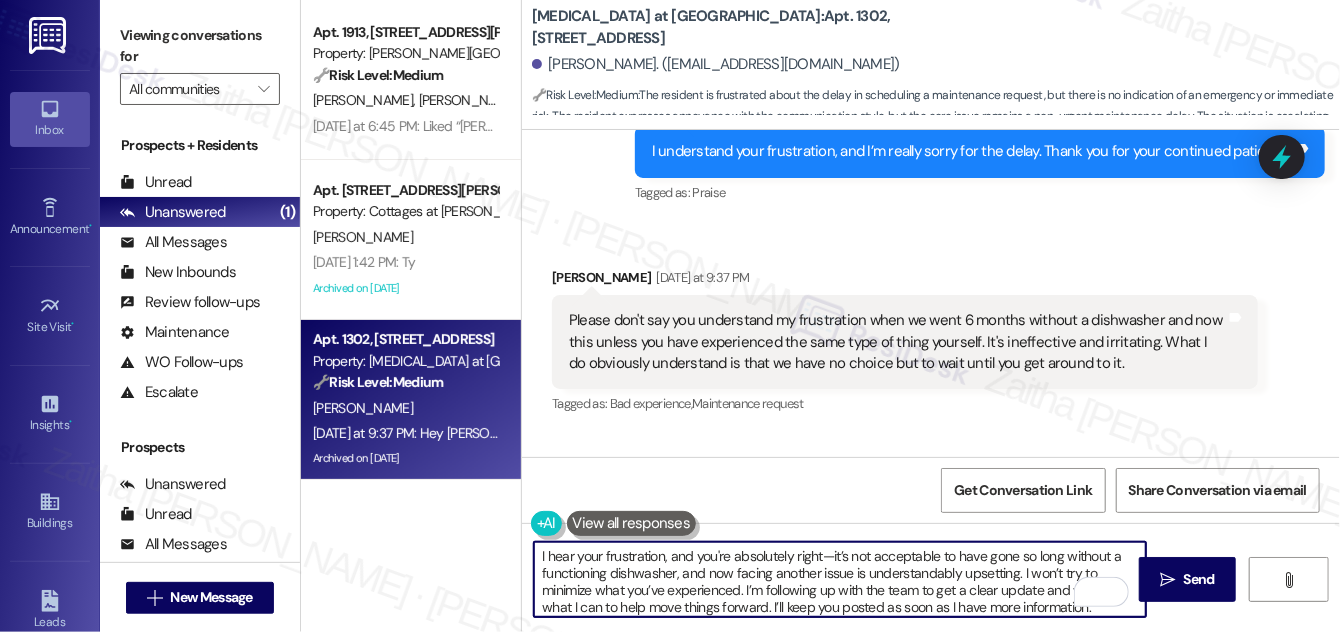 scroll, scrollTop: 34, scrollLeft: 0, axis: vertical 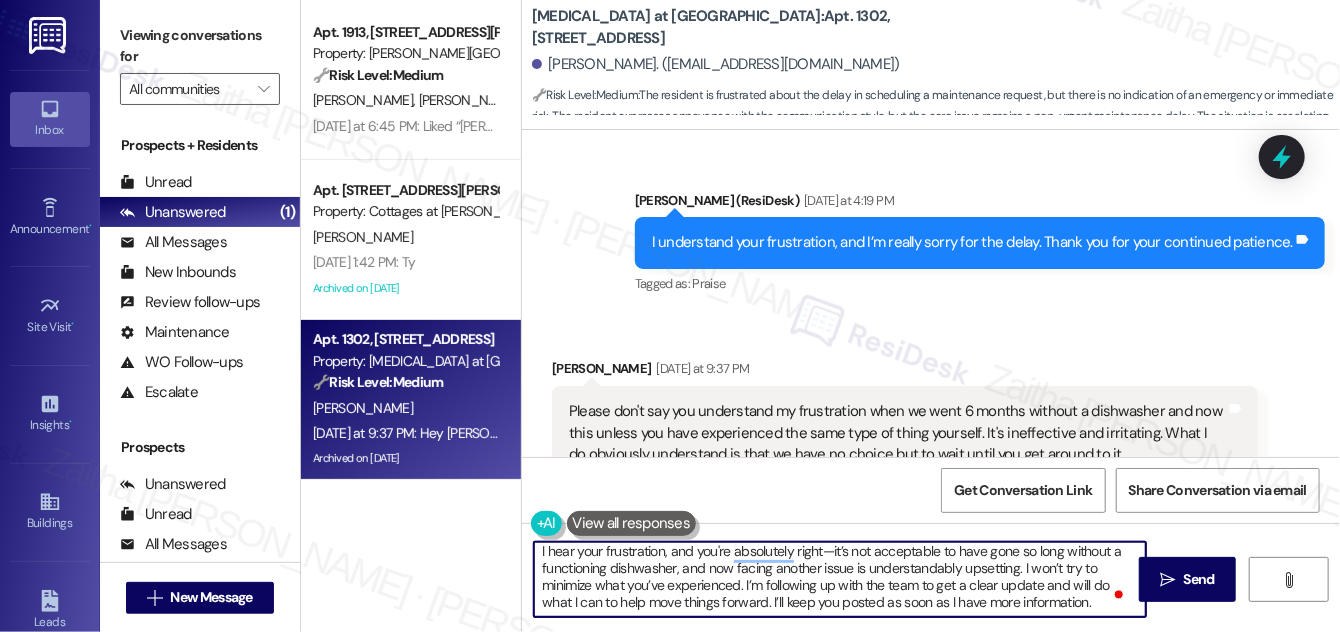 click on "[PERSON_NAME] [DATE] at 9:37 PM" at bounding box center (905, 372) 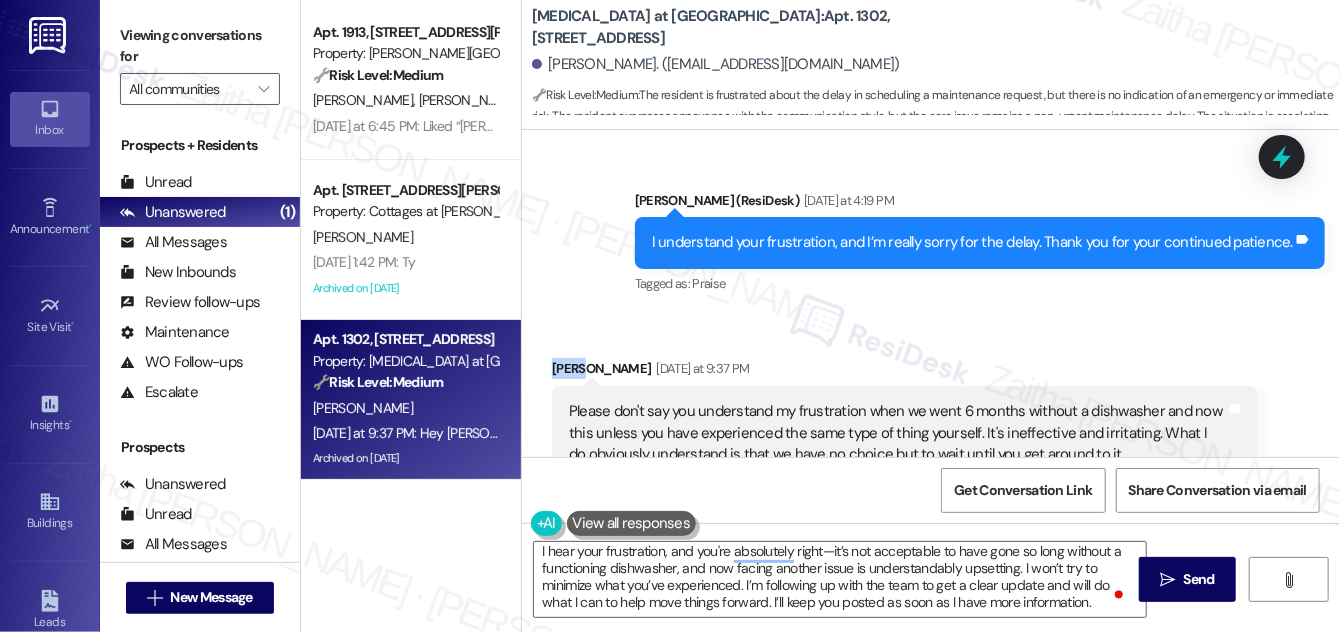 click on "[PERSON_NAME] [DATE] at 9:37 PM" at bounding box center [905, 372] 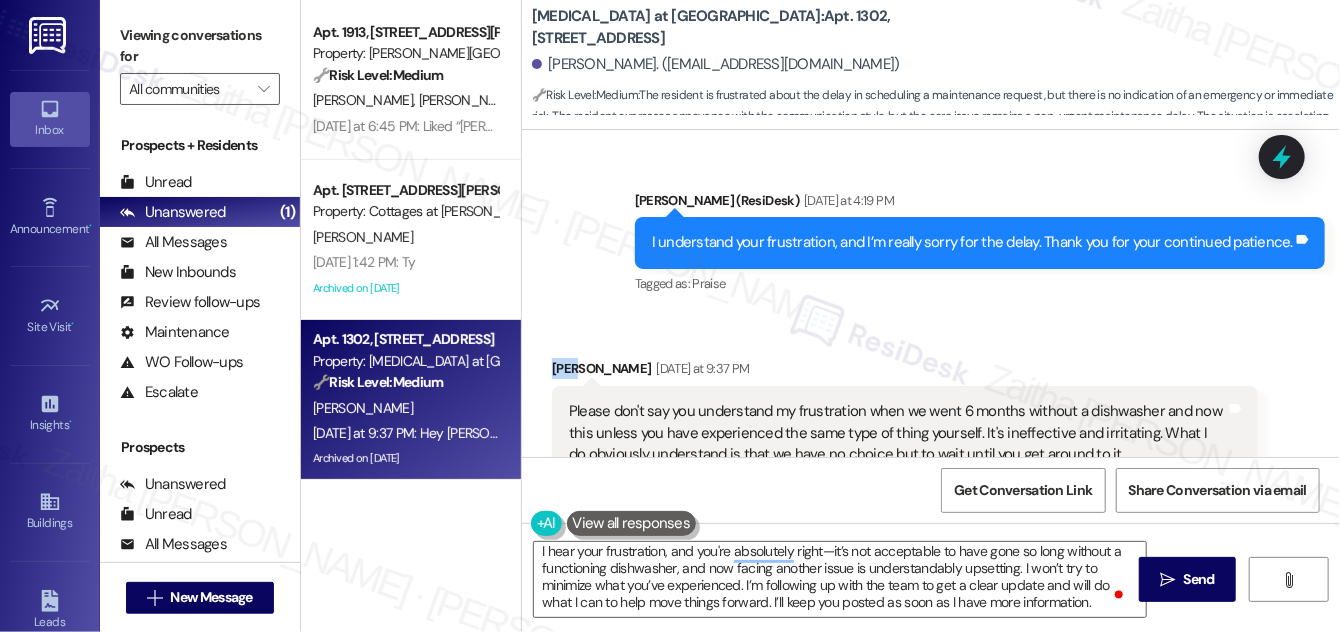 copy on "[PERSON_NAME]" 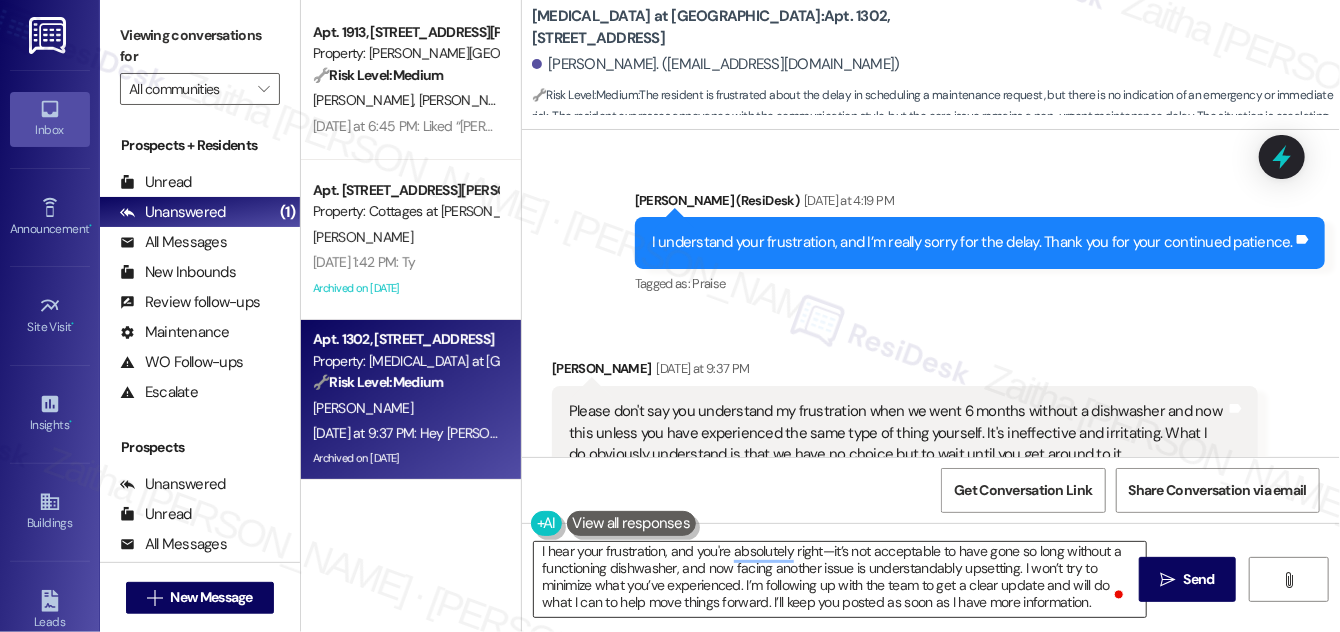 click on "I hear your frustration, and you're absolutely right—it’s not acceptable to have gone so long without a functioning dishwasher, and now facing another issue is understandably upsetting. I won’t try to minimize what you’ve experienced. I’m following up with the team to get a clear update and will do what I can to help move things forward. I’ll keep you posted as soon as I have more information." at bounding box center [840, 579] 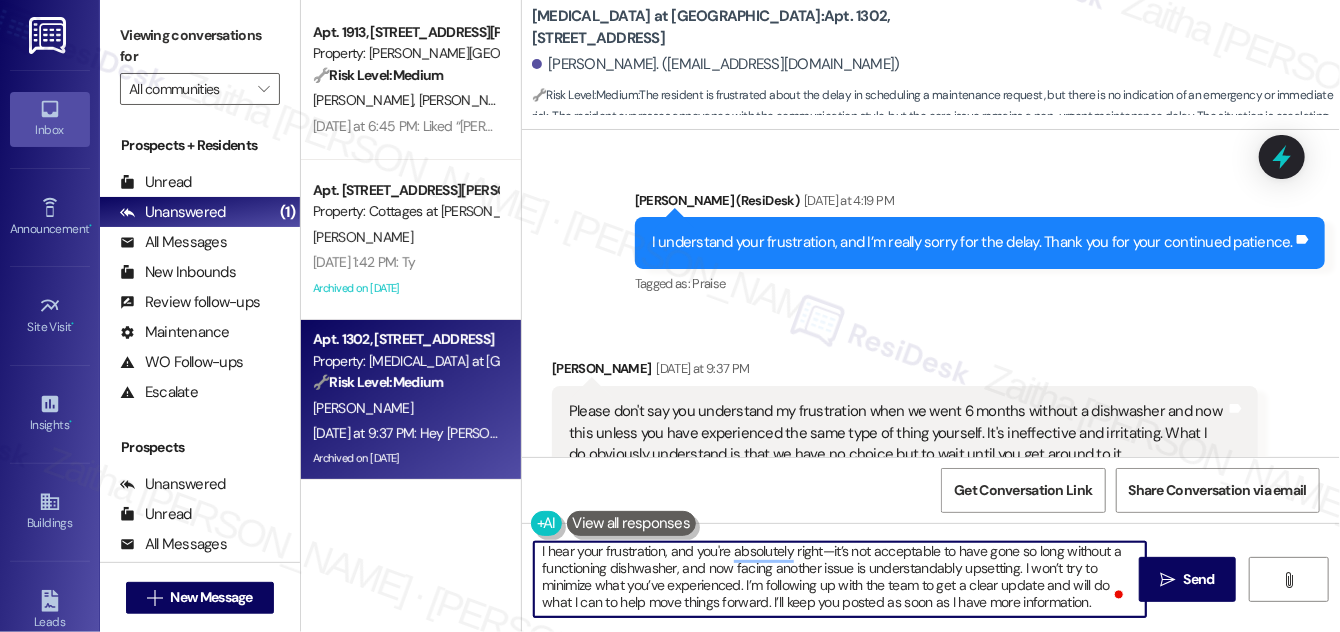 click on "I hear your frustration, and you're absolutely right—it’s not acceptable to have gone so long without a functioning dishwasher, and now facing another issue is understandably upsetting. I won’t try to minimize what you’ve experienced. I’m following up with the team to get a clear update and will do what I can to help move things forward. I’ll keep you posted as soon as I have more information." at bounding box center (840, 579) 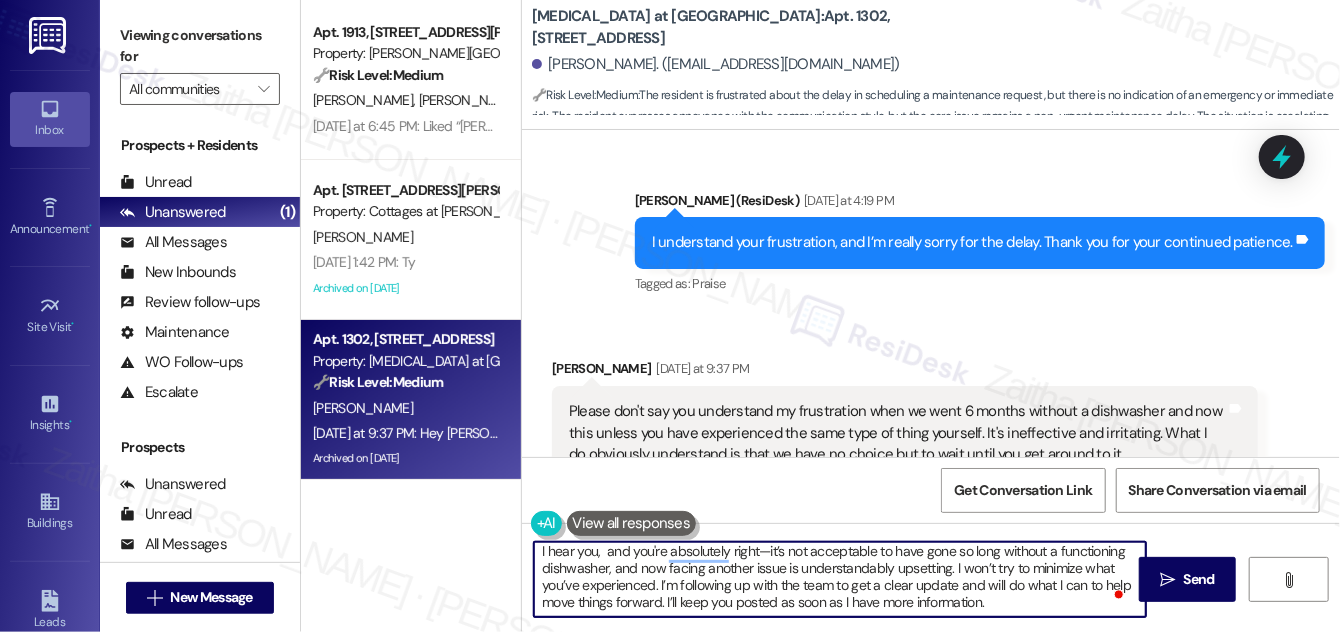 paste on "[PERSON_NAME]" 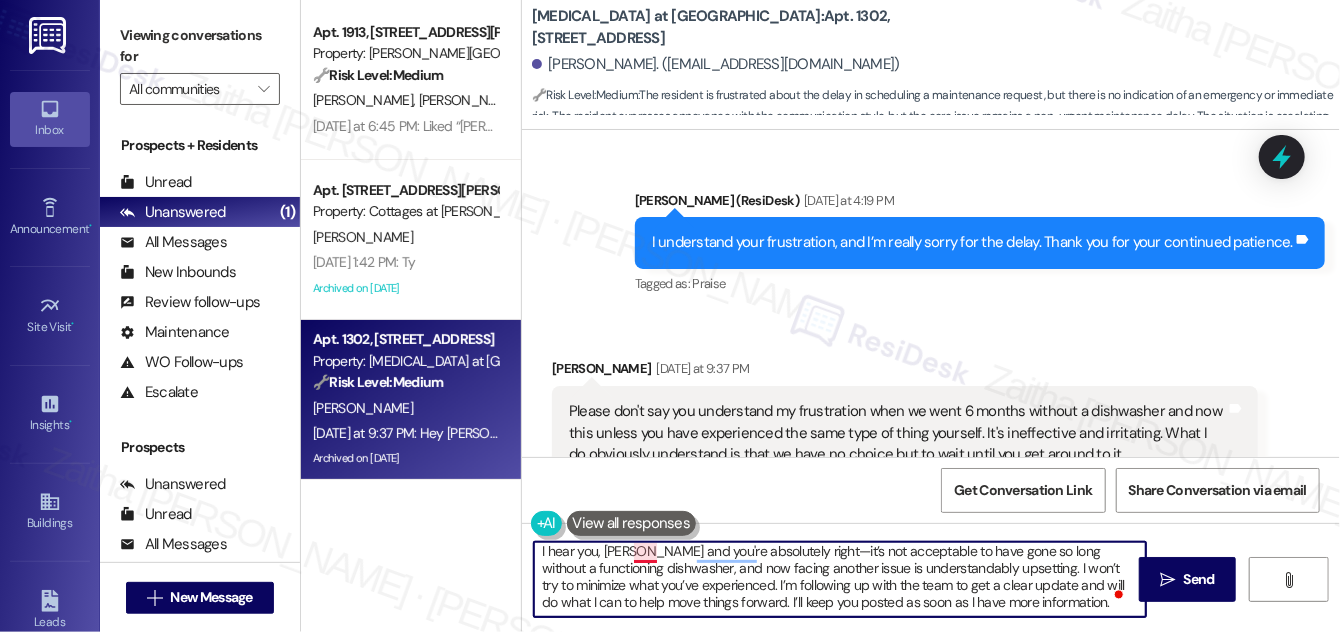 scroll, scrollTop: 0, scrollLeft: 0, axis: both 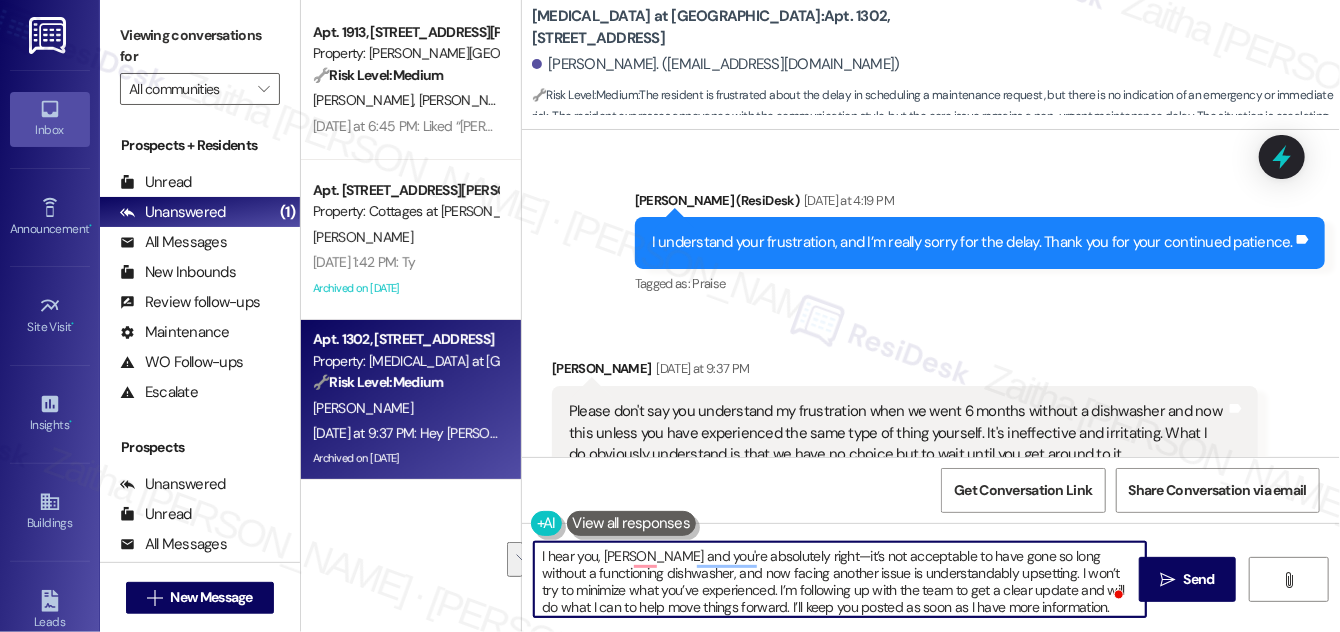 drag, startPoint x: 632, startPoint y: 549, endPoint x: 1021, endPoint y: 572, distance: 389.67935 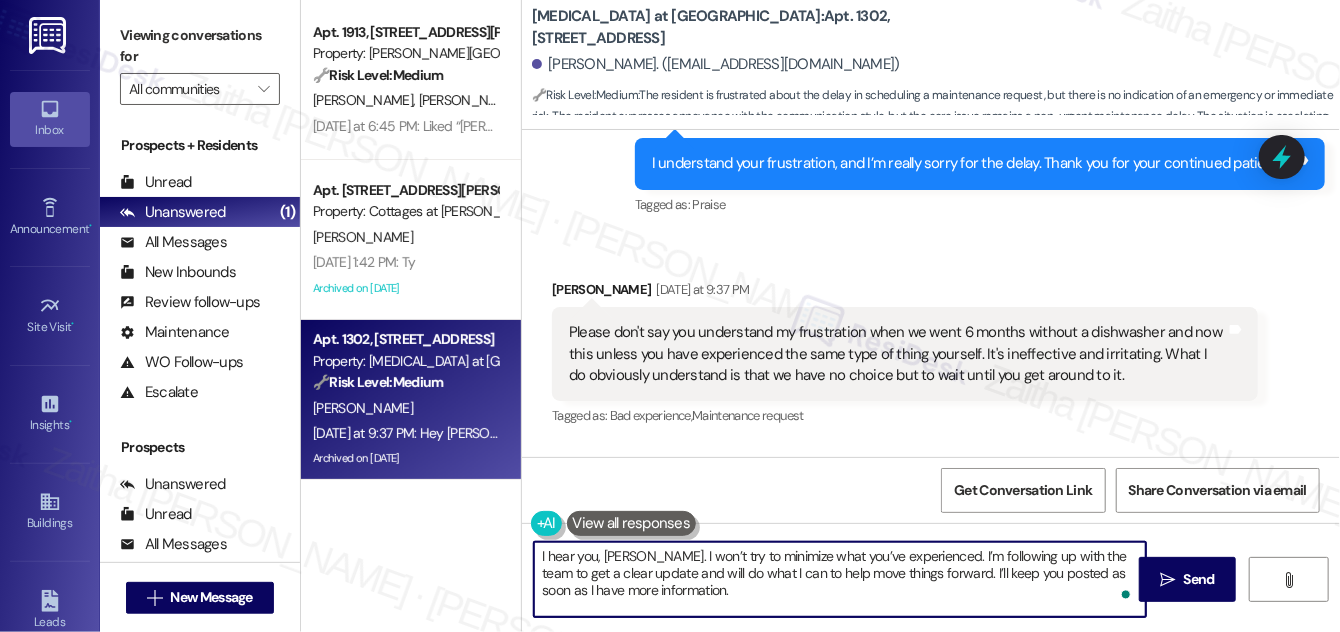 scroll, scrollTop: 25149, scrollLeft: 0, axis: vertical 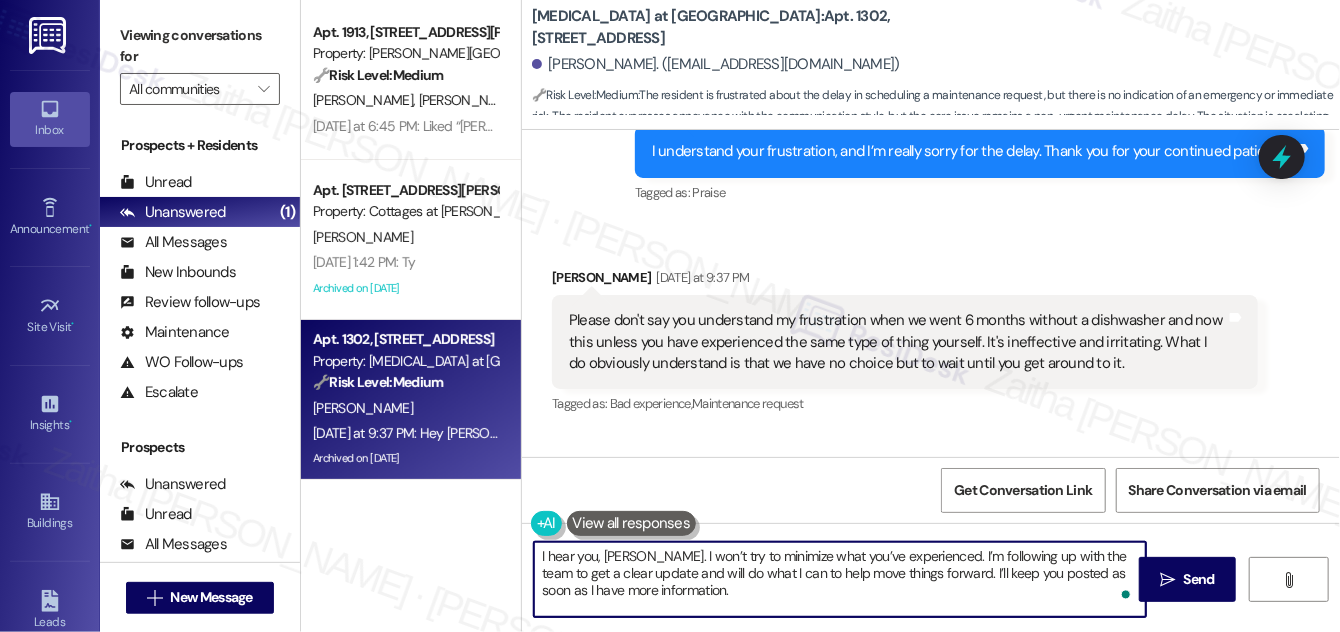 type on "I hear you, [PERSON_NAME]. I won’t try to minimize what you’ve experienced. I’m following up with the team to get a clear update and will do what I can to help move things forward. I’ll keep you posted as soon as I have more information." 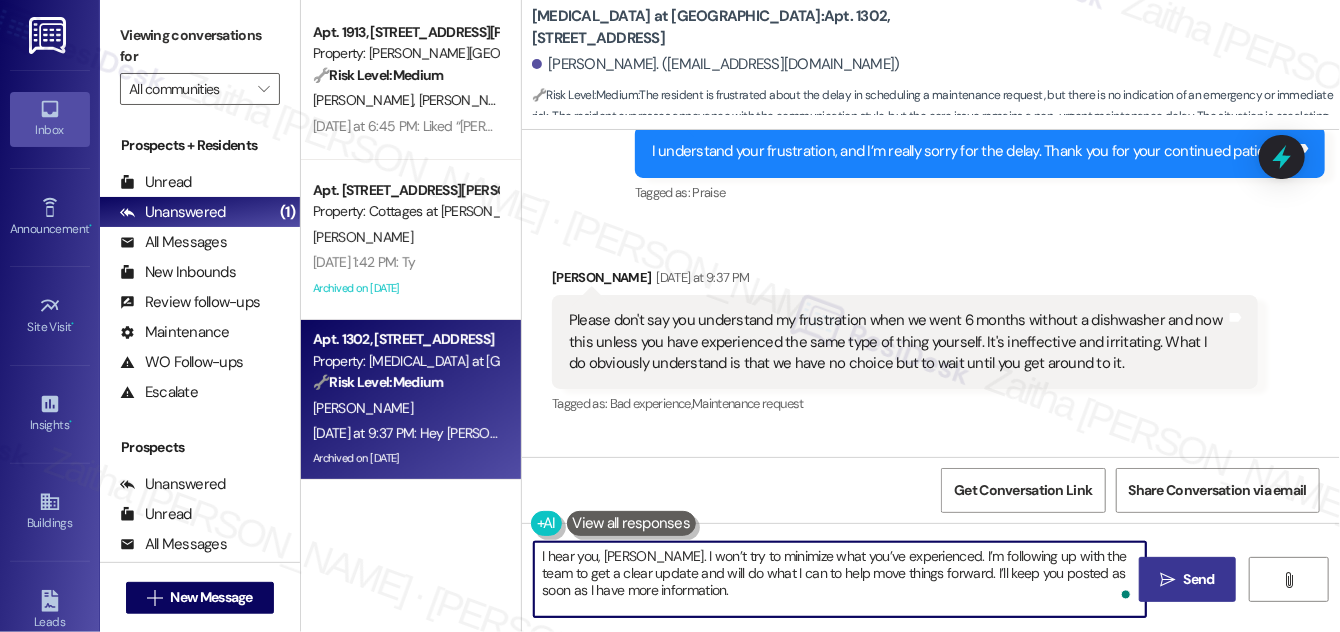 click on "Send" at bounding box center [1199, 579] 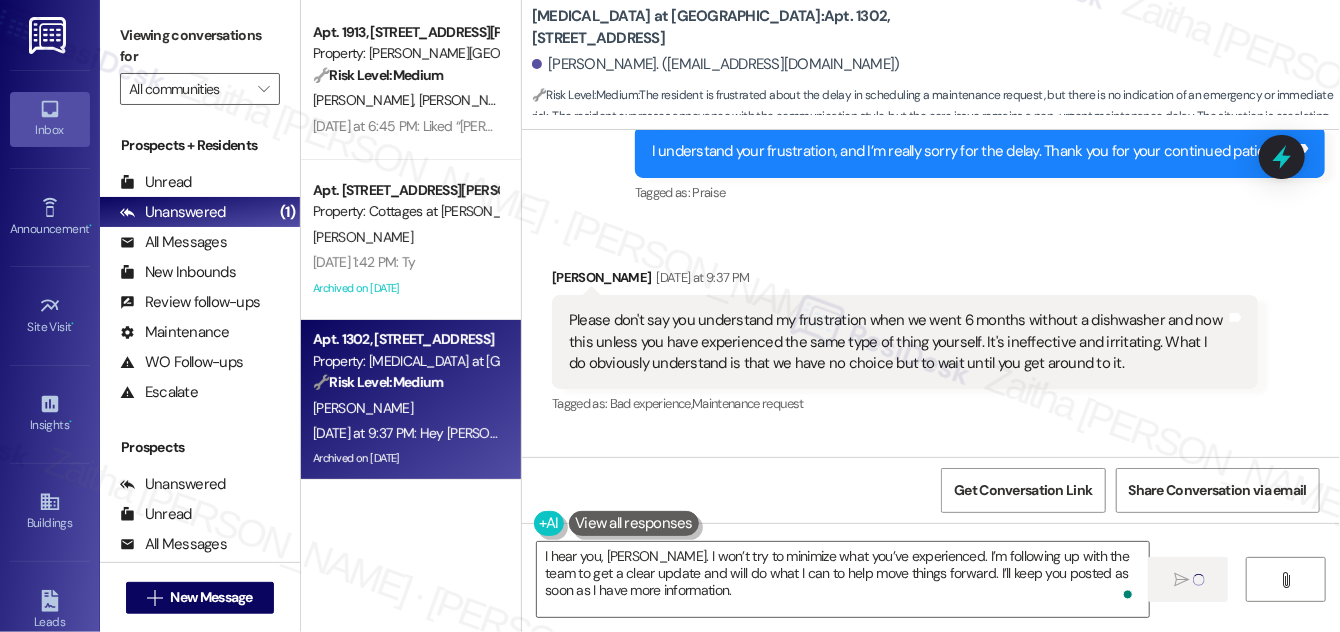 type 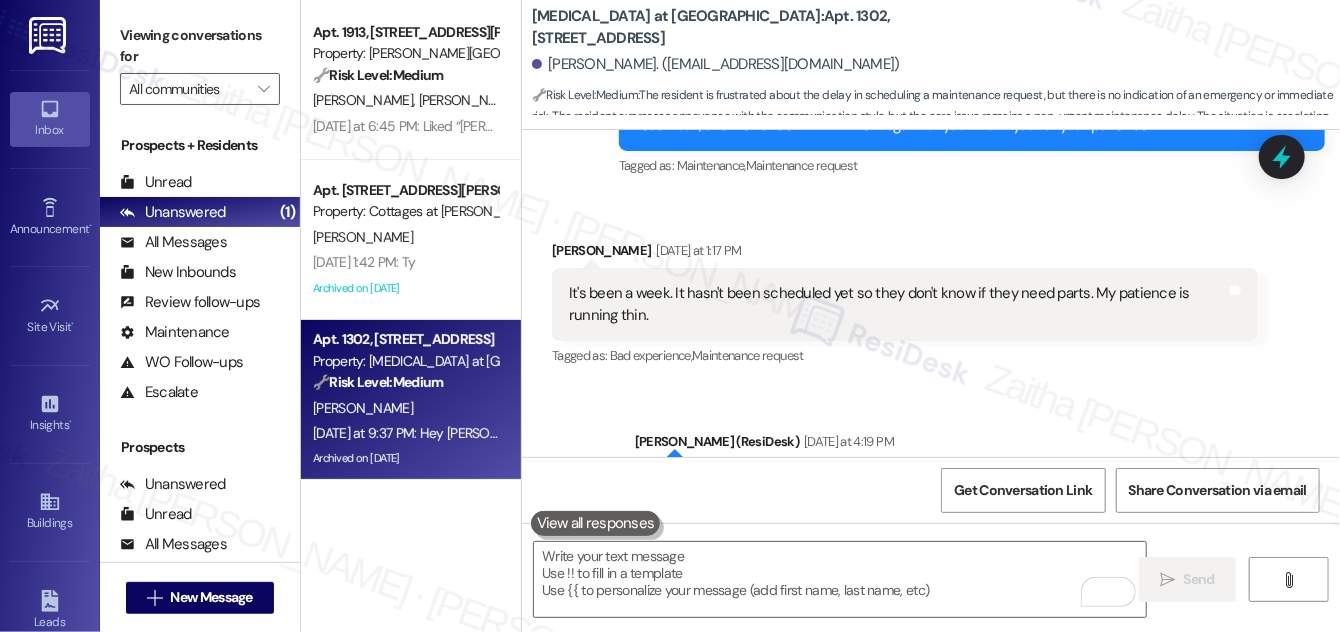 scroll, scrollTop: 24776, scrollLeft: 0, axis: vertical 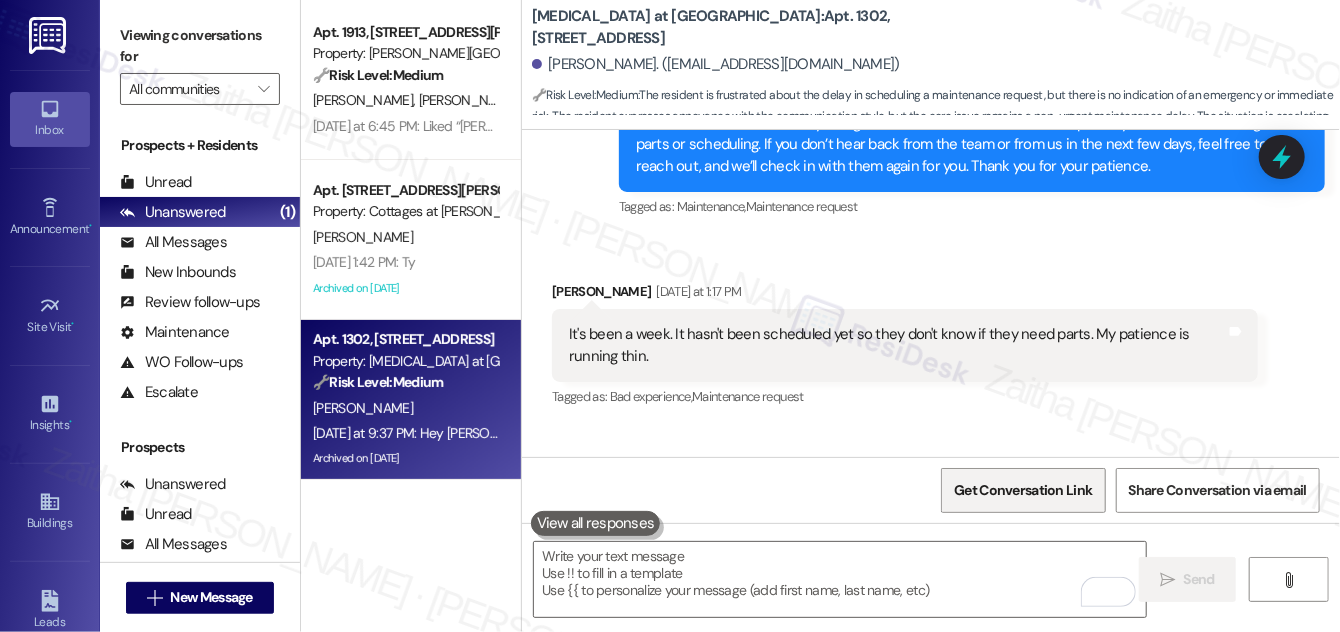 click on "Get Conversation Link" at bounding box center [1023, 490] 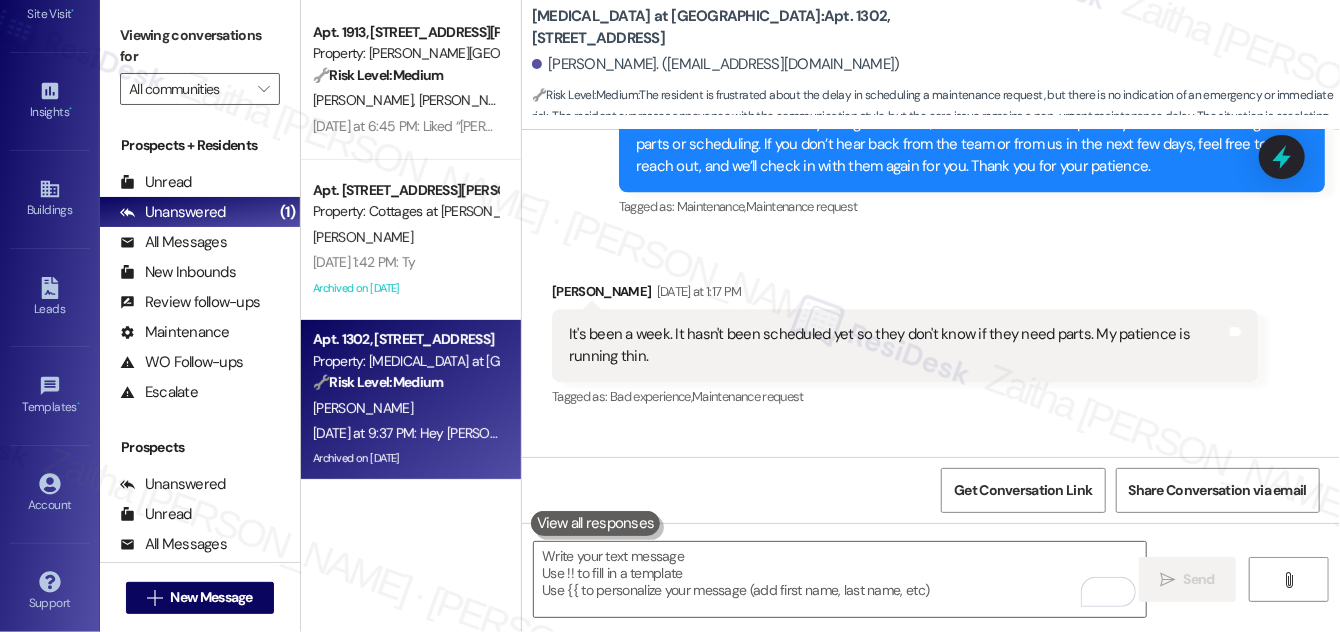 scroll, scrollTop: 314, scrollLeft: 0, axis: vertical 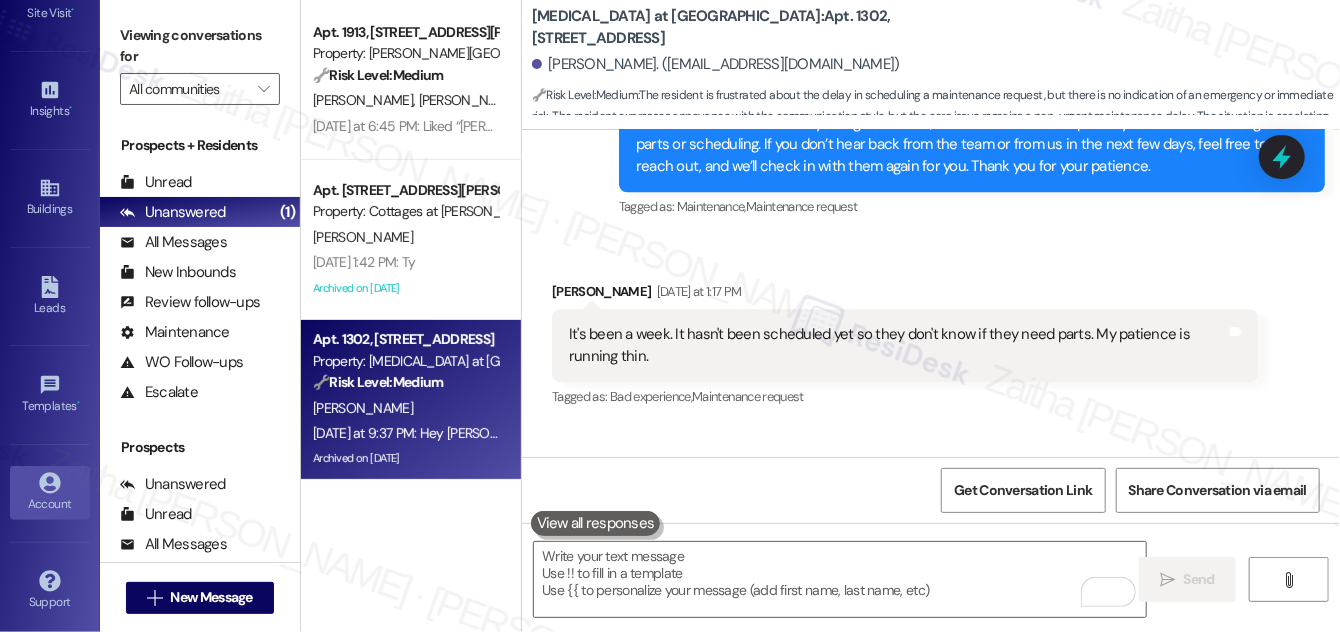 click on "Account" at bounding box center (50, 504) 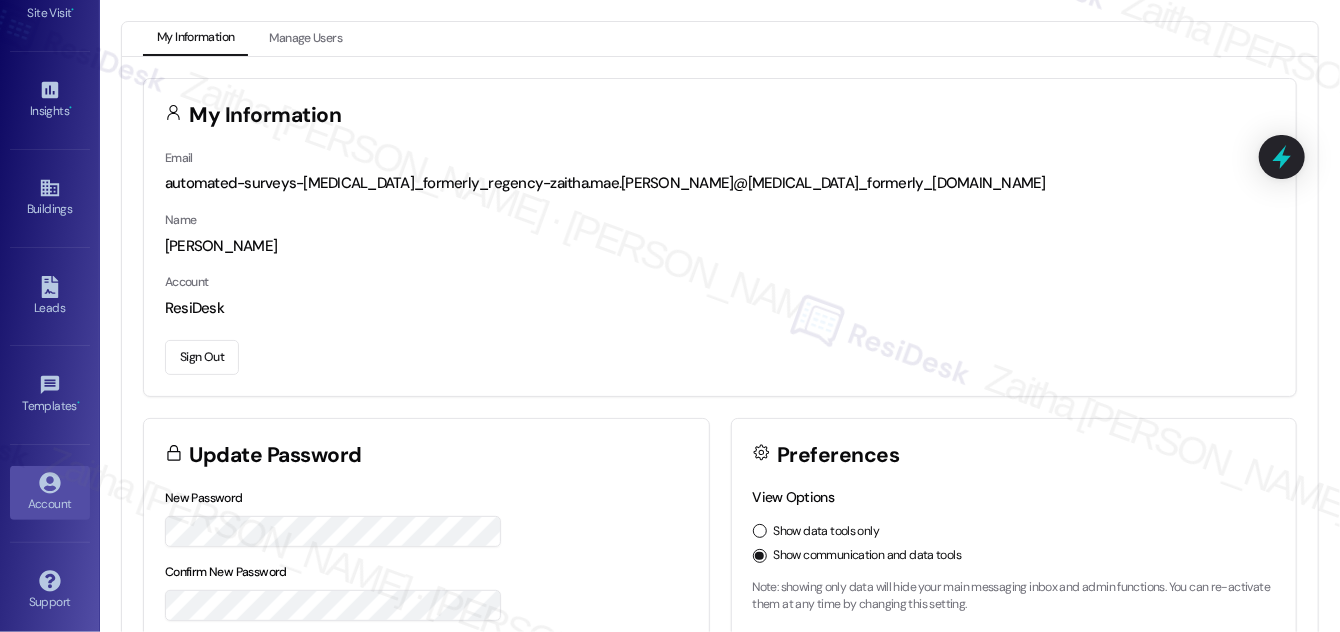 click on "Sign Out" at bounding box center [202, 357] 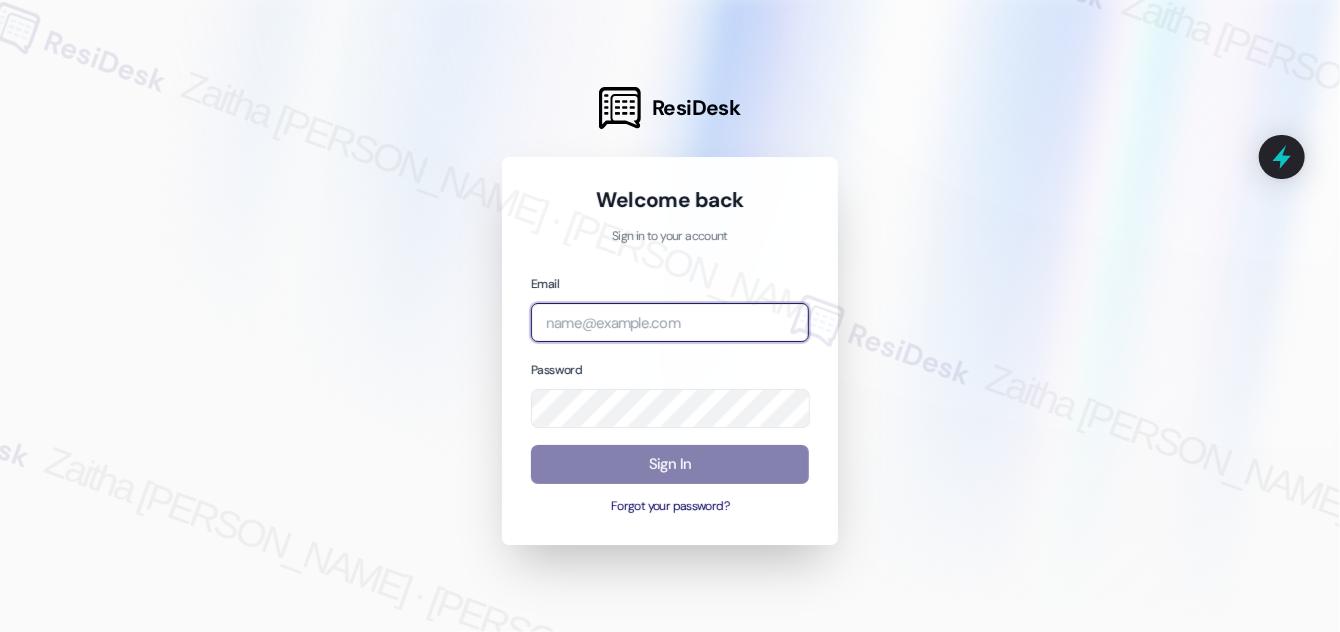 click at bounding box center [670, 322] 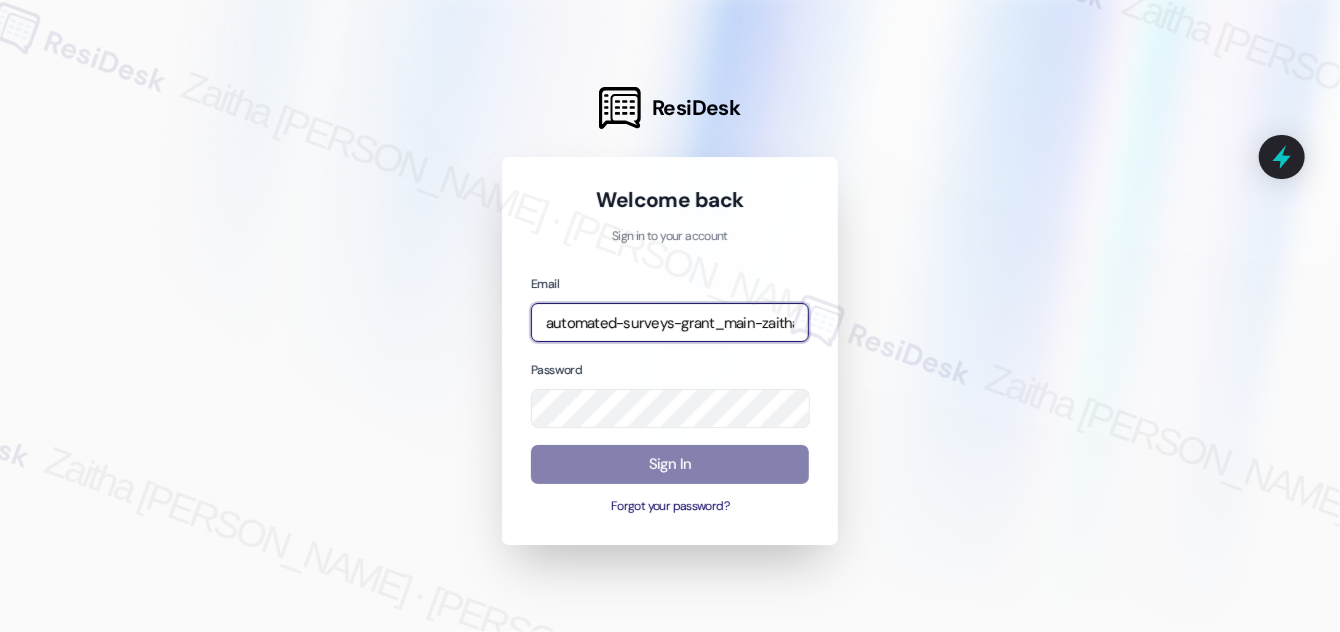 type on "automated-surveys-grant_main-zaitha.mae.[PERSON_NAME]@grant_[DOMAIN_NAME]" 